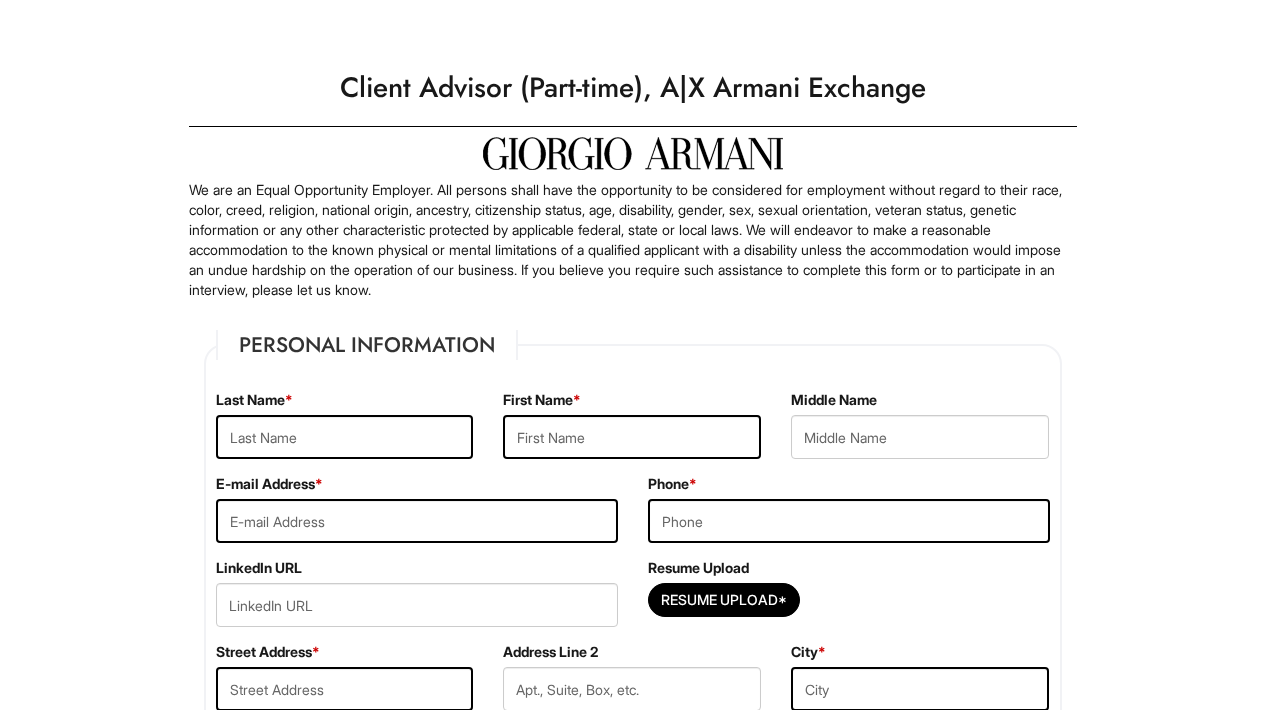 scroll, scrollTop: 0, scrollLeft: 0, axis: both 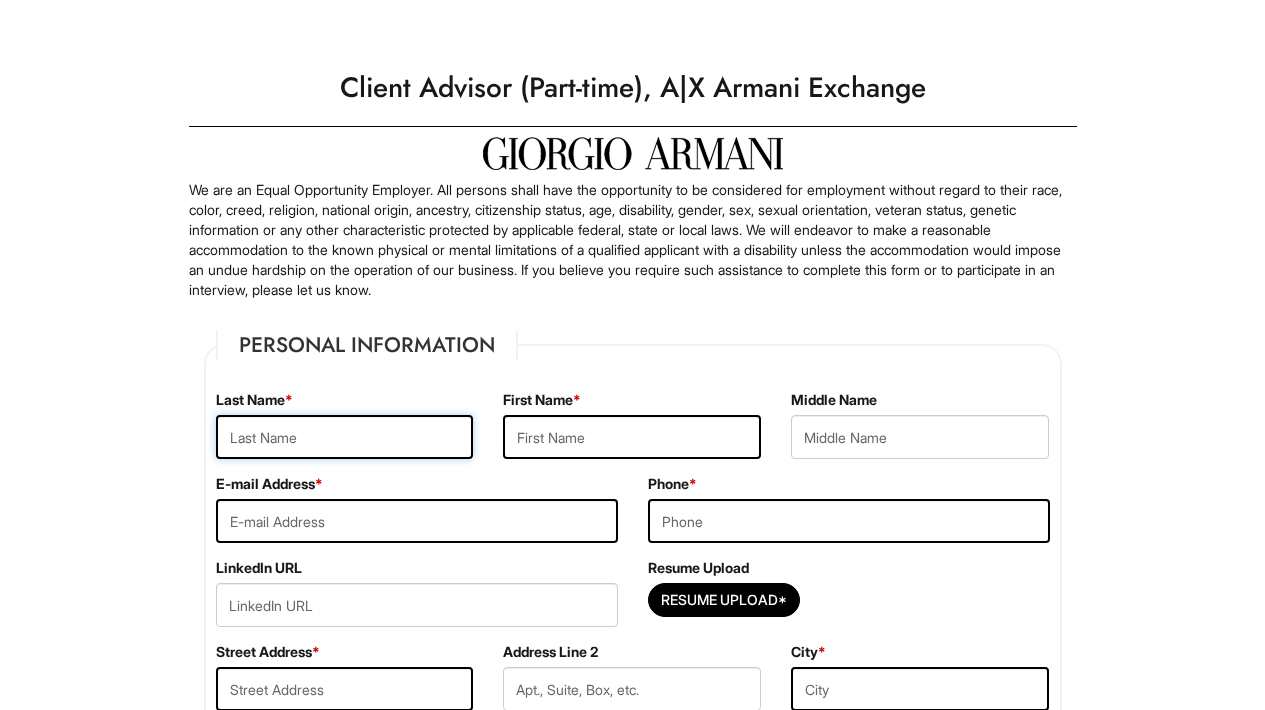 click at bounding box center [345, 437] 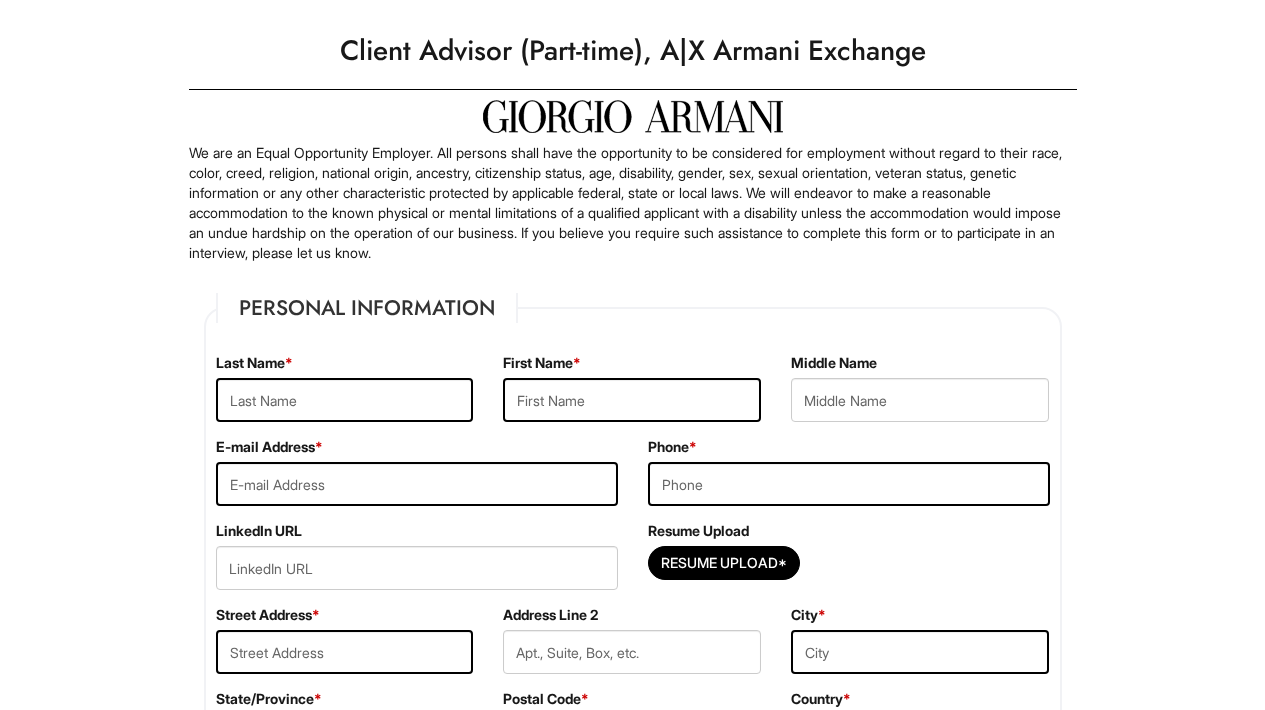 click on "LinkedIn URL" at bounding box center [417, 563] 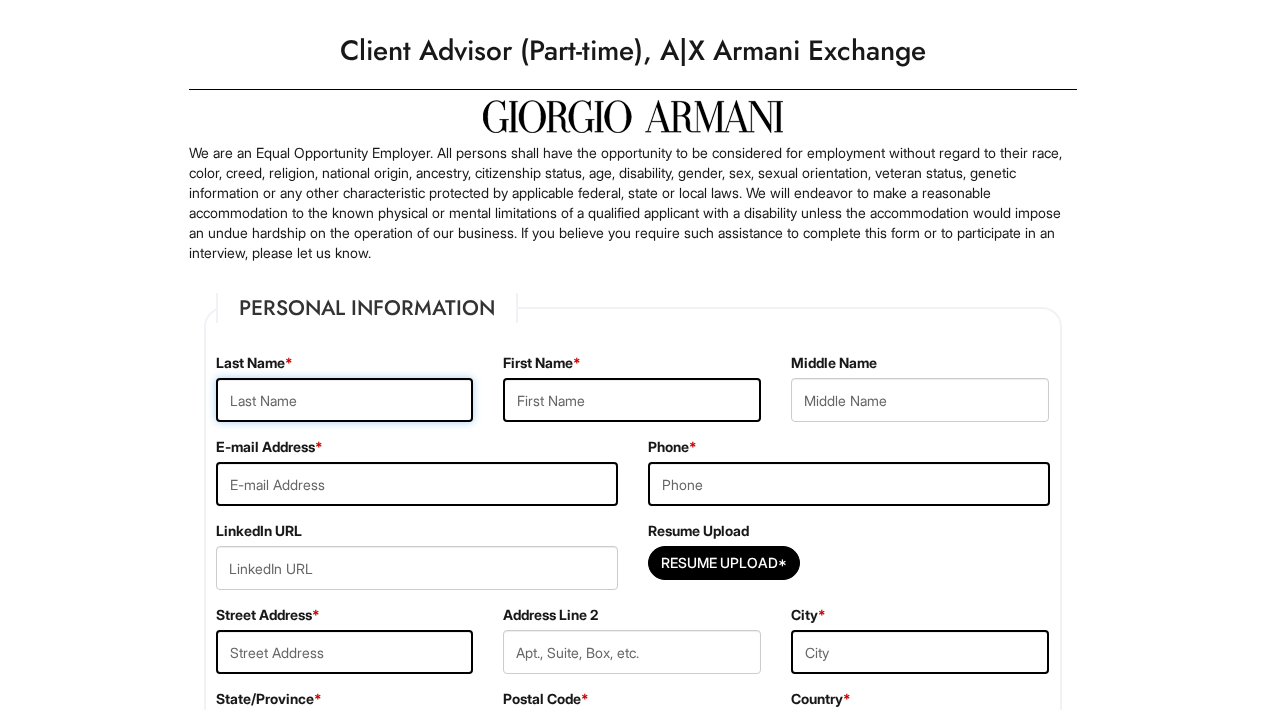 click at bounding box center [345, 400] 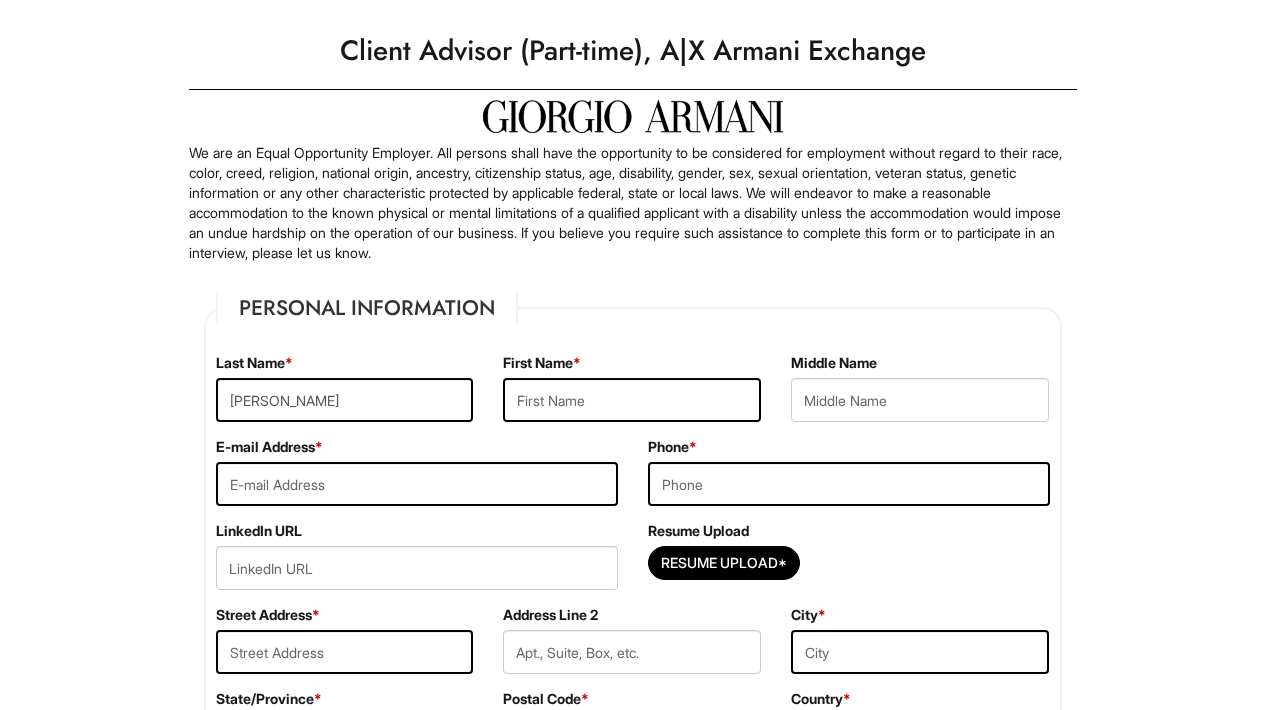 type on "Humza" 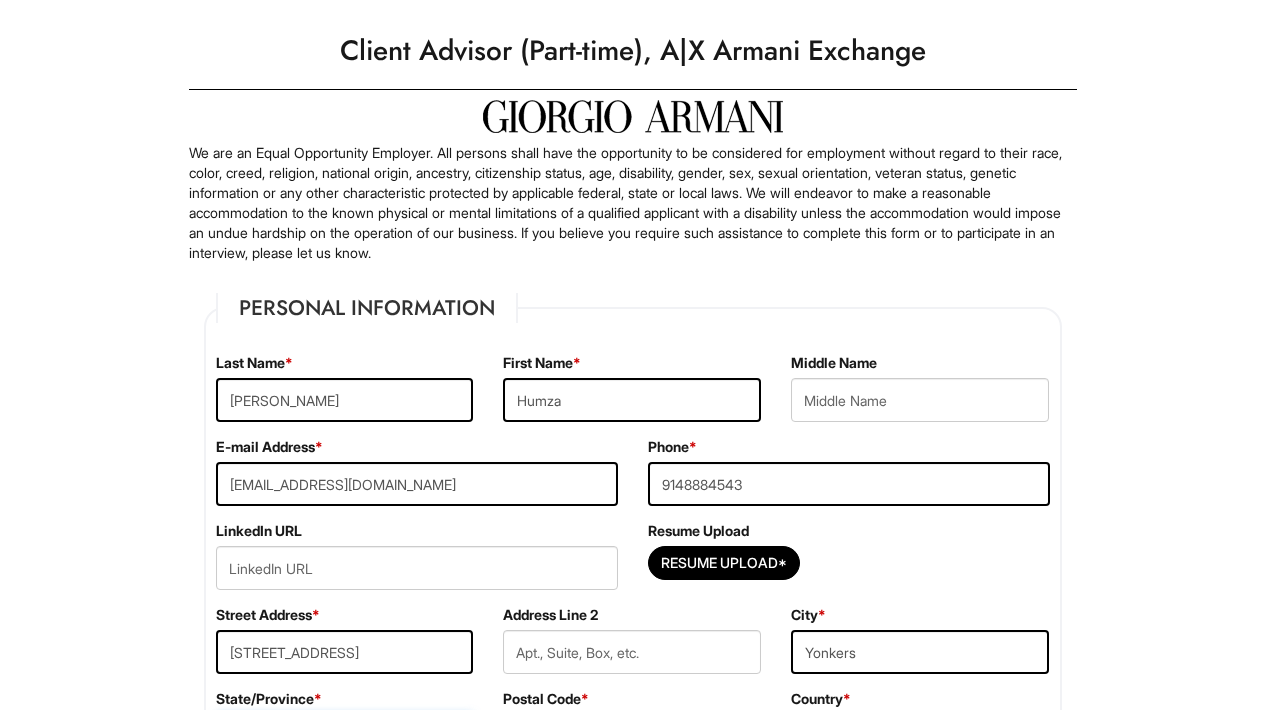 select on "NY" 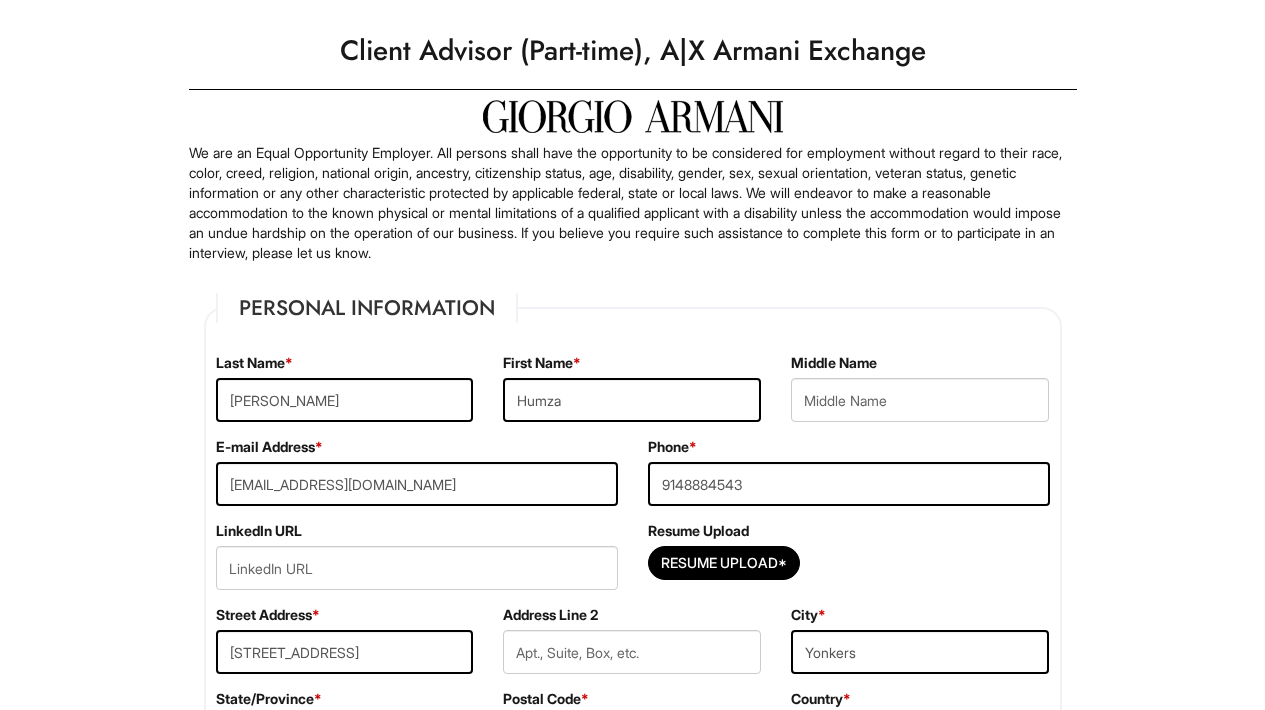 type on "10703" 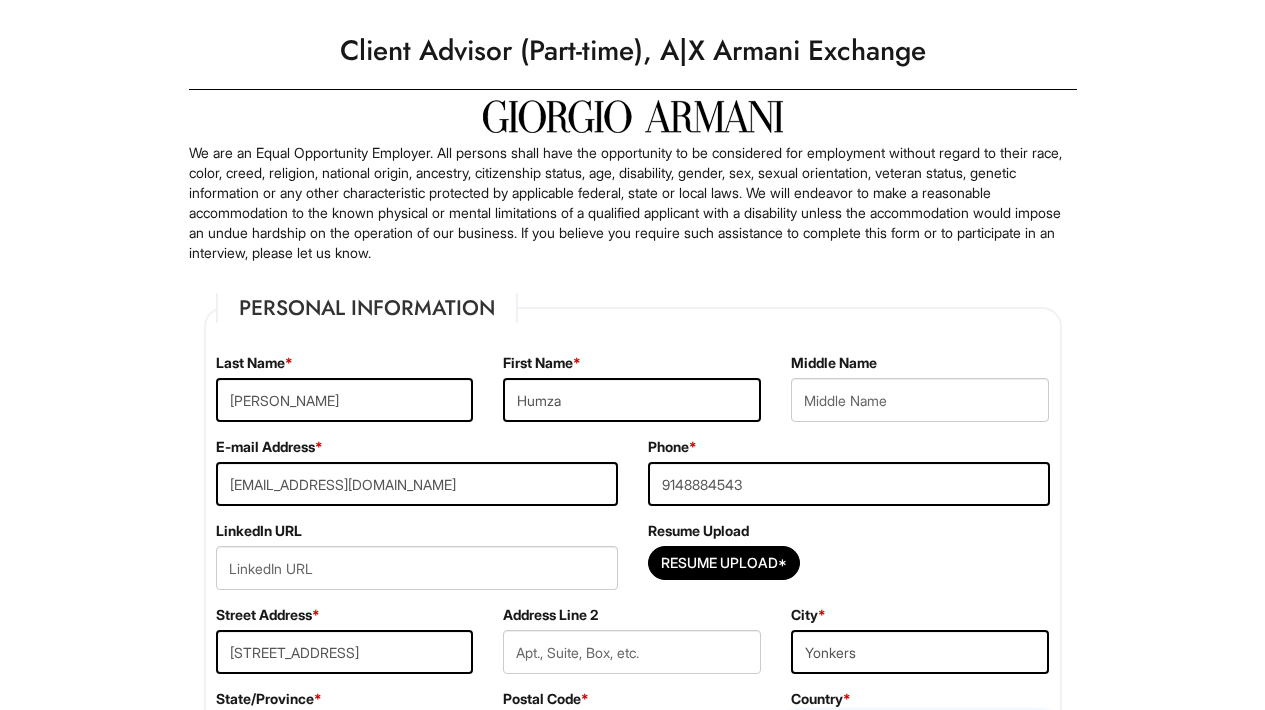 select on "United States of America" 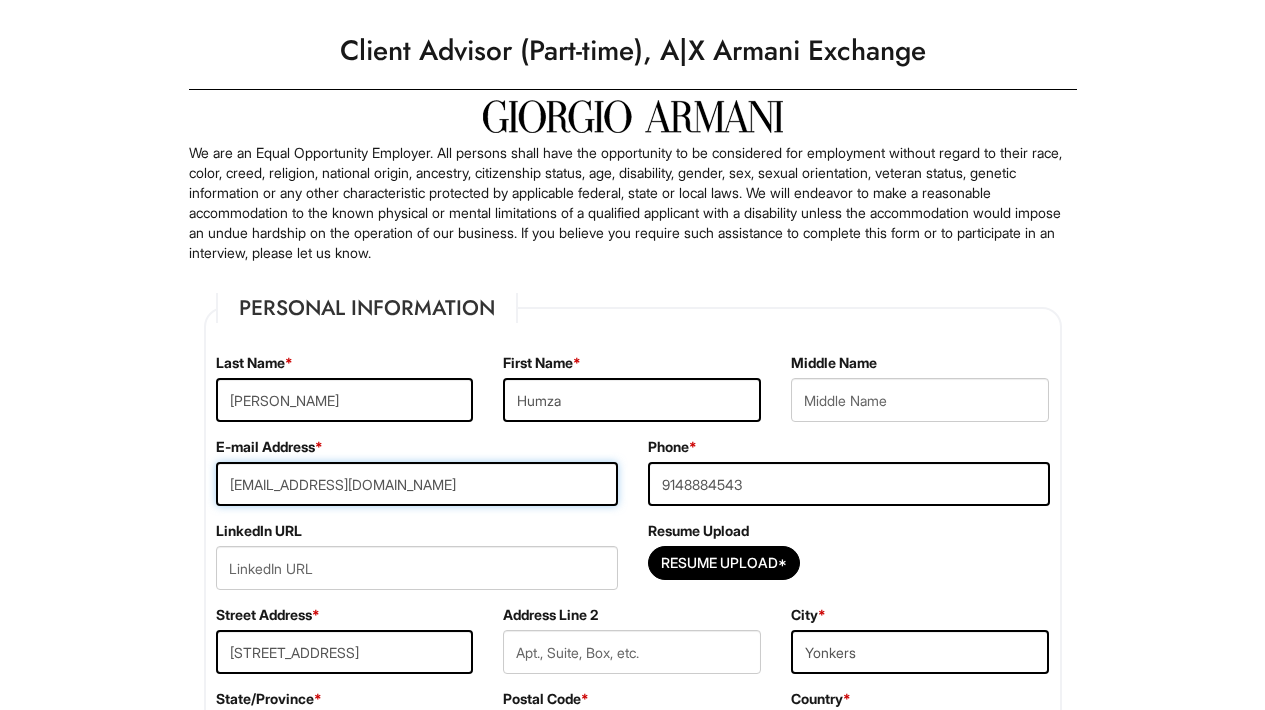click on "humza.malik680@gmail.com" at bounding box center [417, 484] 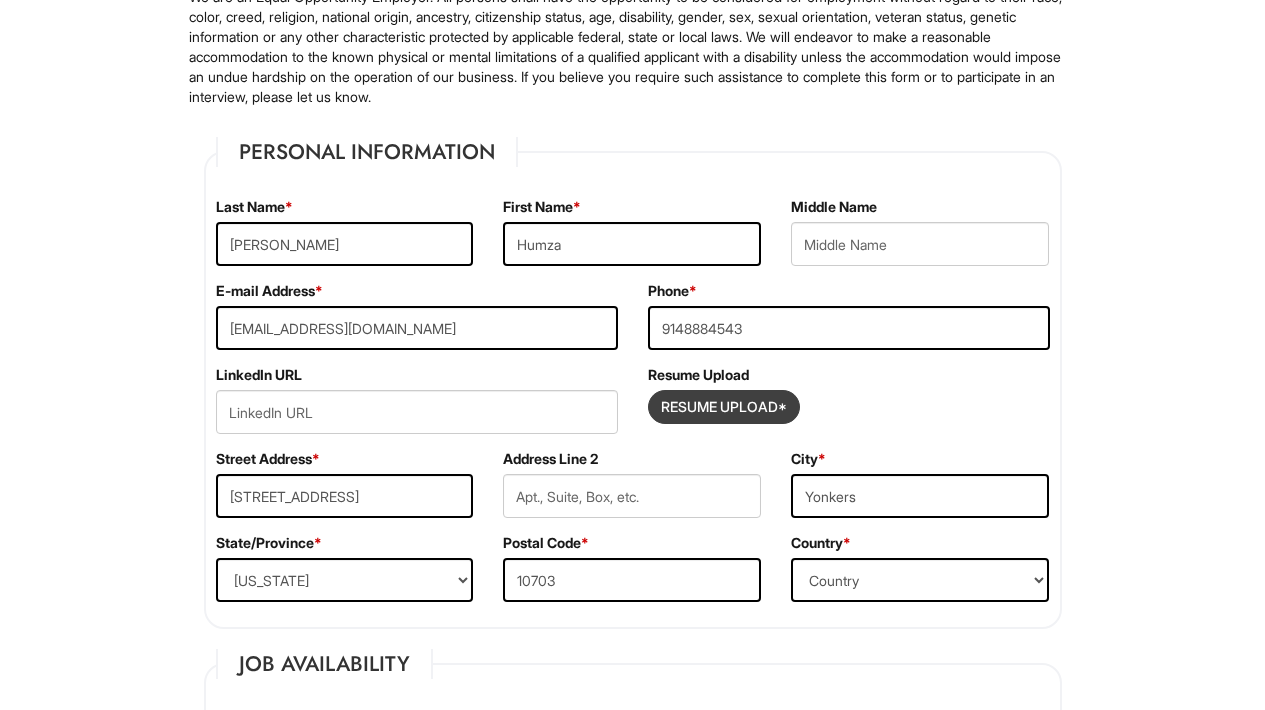 click at bounding box center (724, 407) 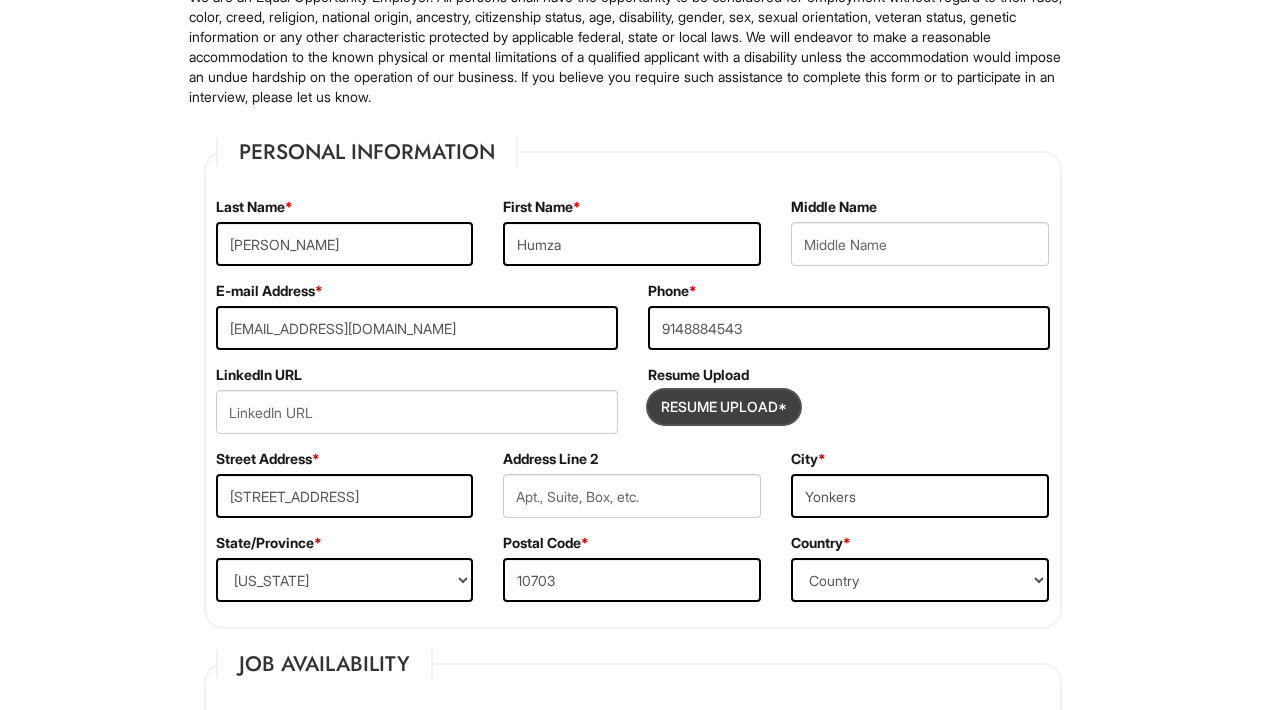 type on "C:\fakepath\ResumeGen.pdf" 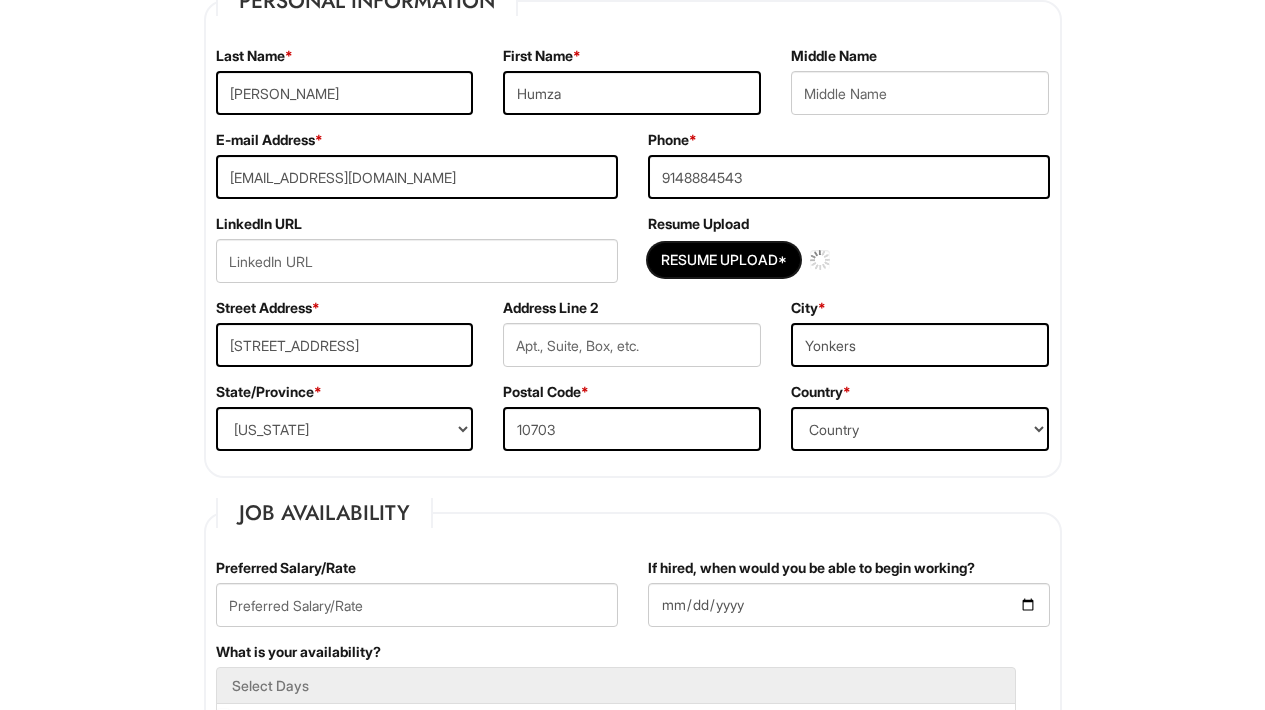 type 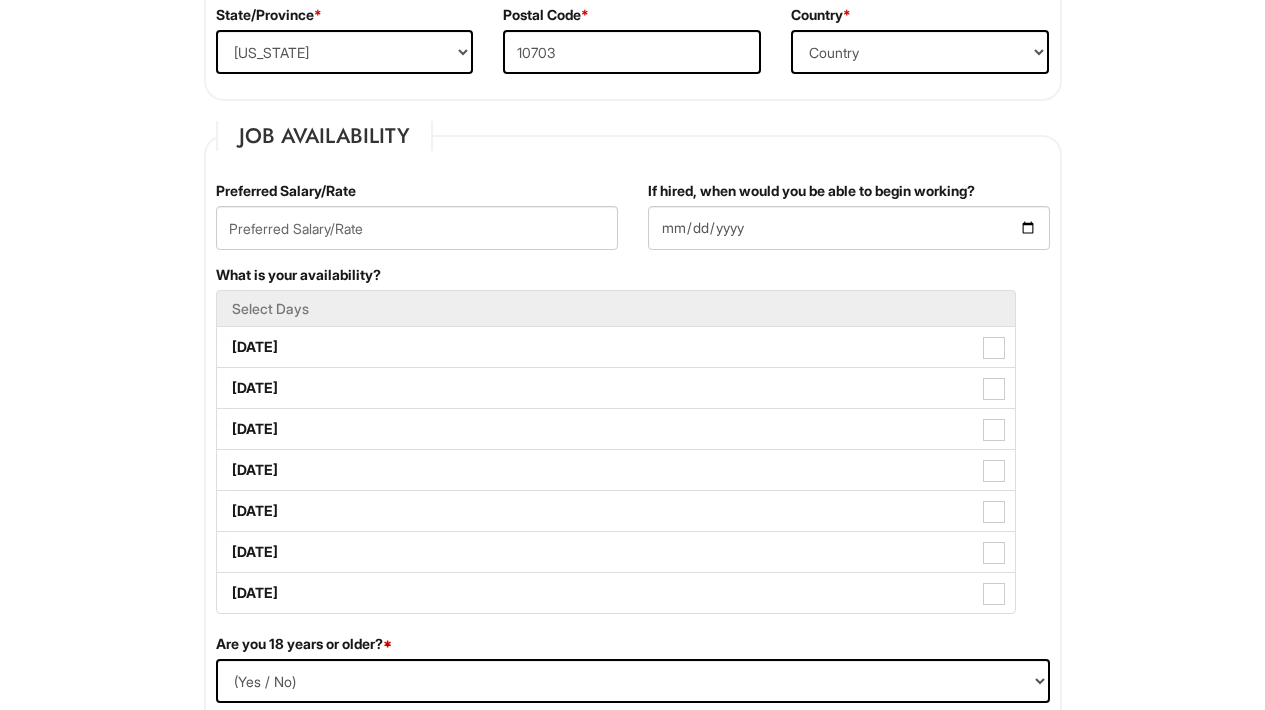 scroll, scrollTop: 723, scrollLeft: 0, axis: vertical 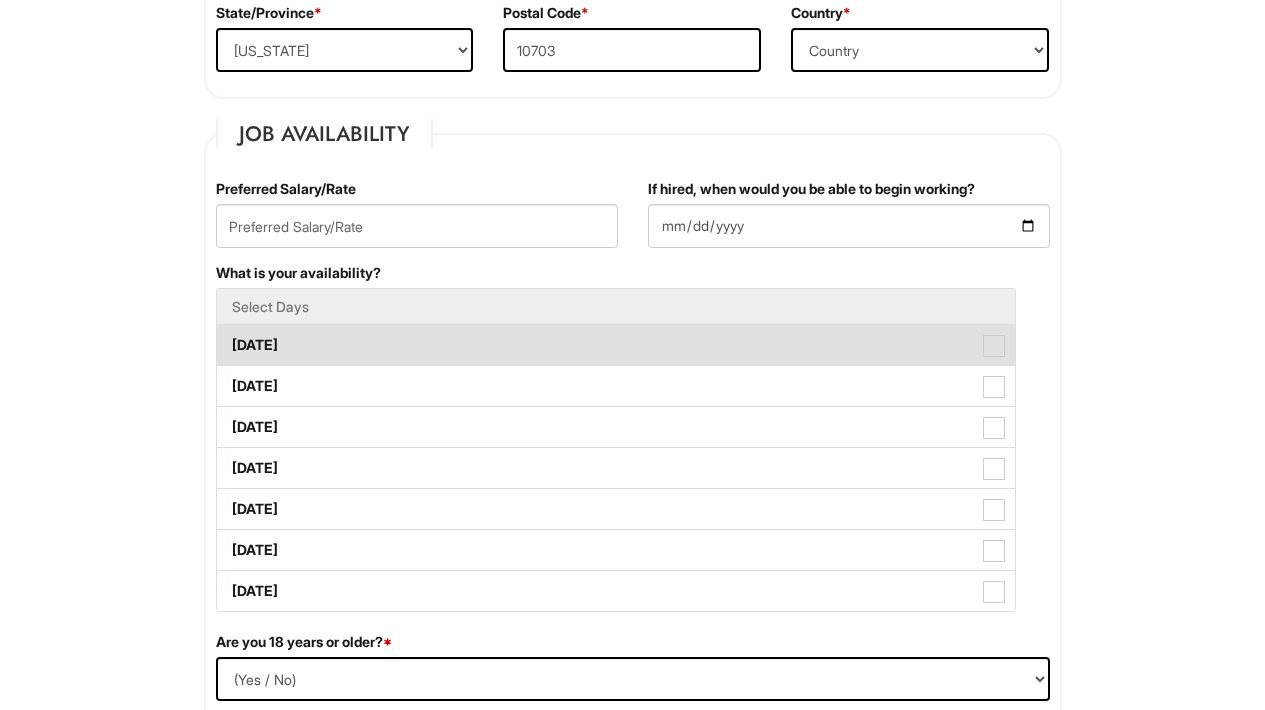 click on "Monday" at bounding box center [616, 345] 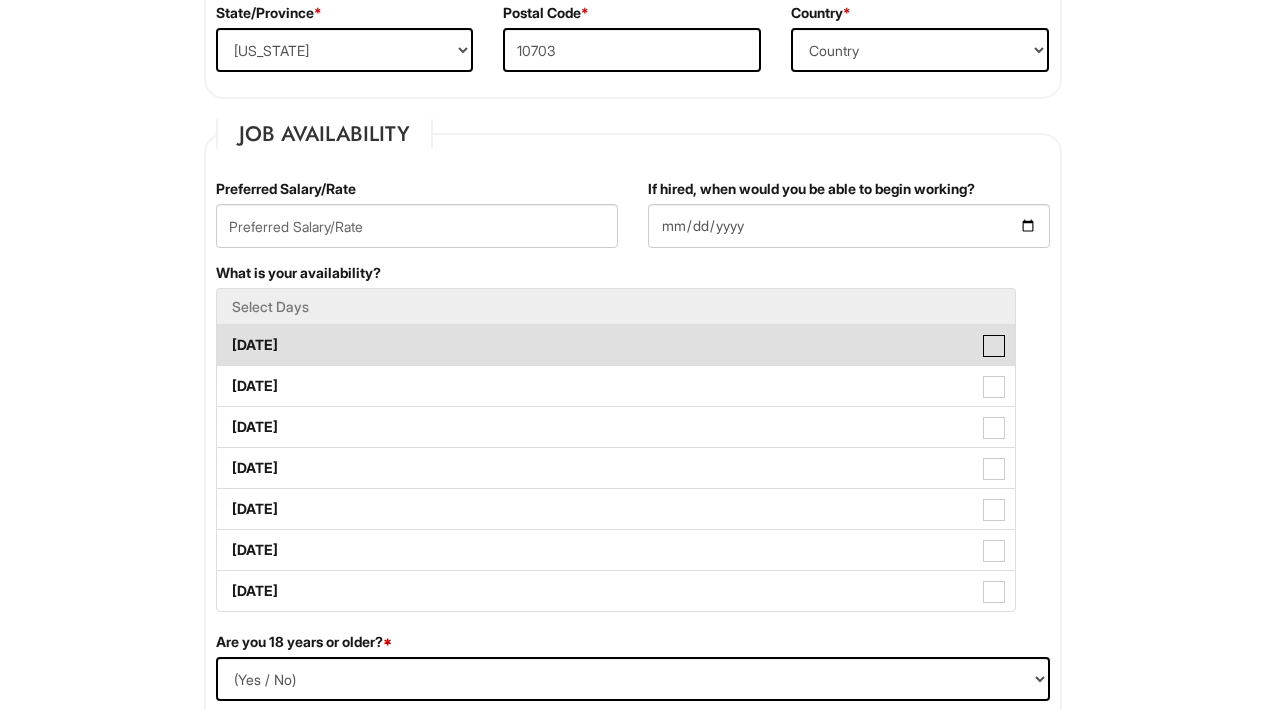 click on "Monday" at bounding box center (223, 335) 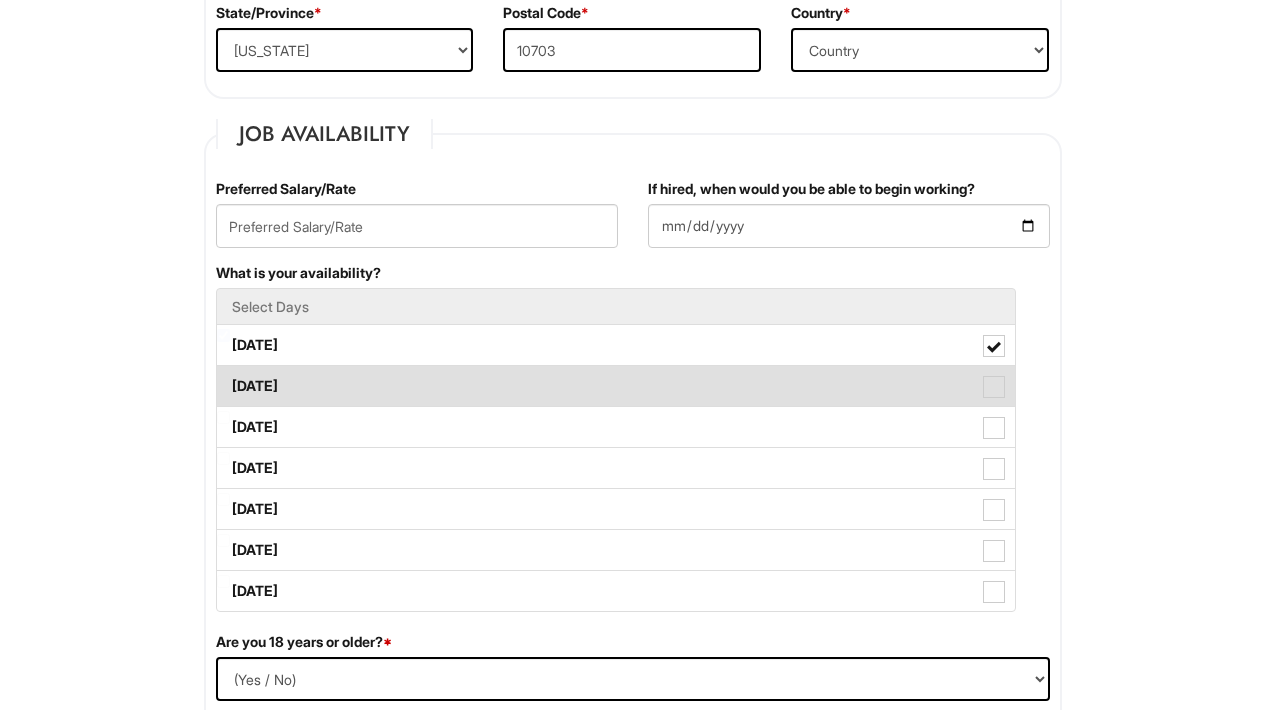 click on "Tuesday" at bounding box center (616, 386) 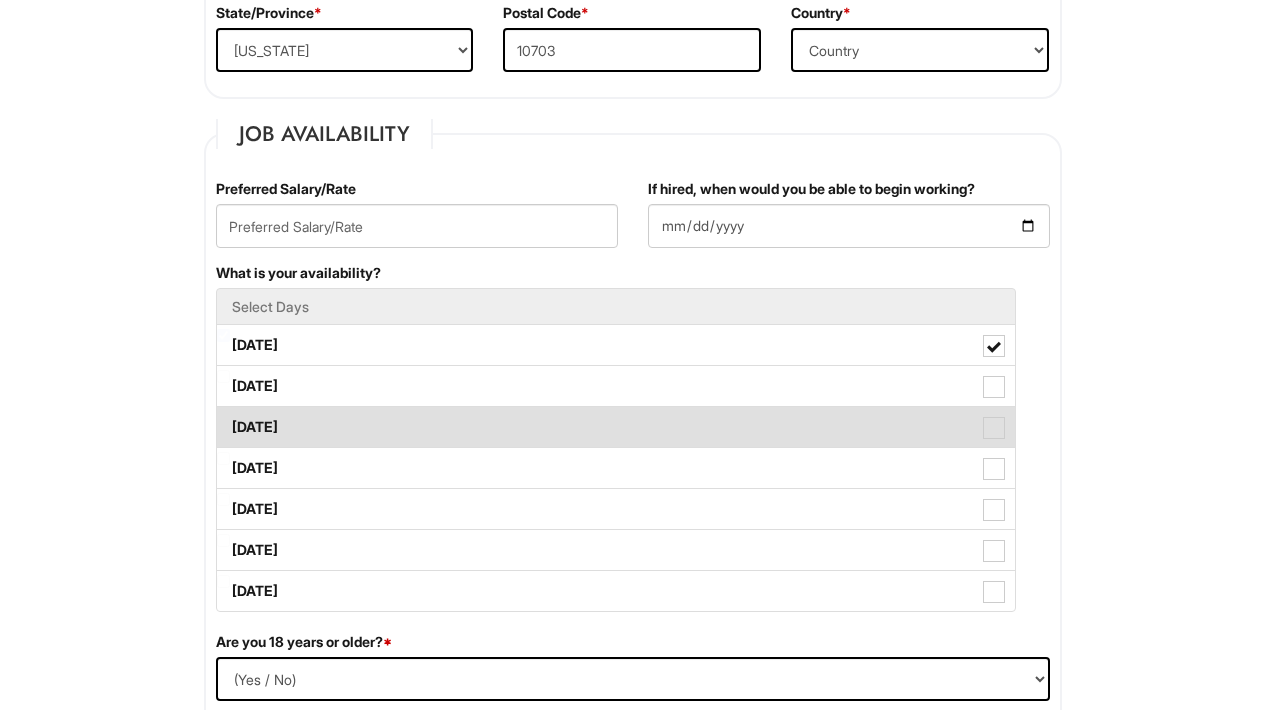 click on "Wednesday" at bounding box center (616, 427) 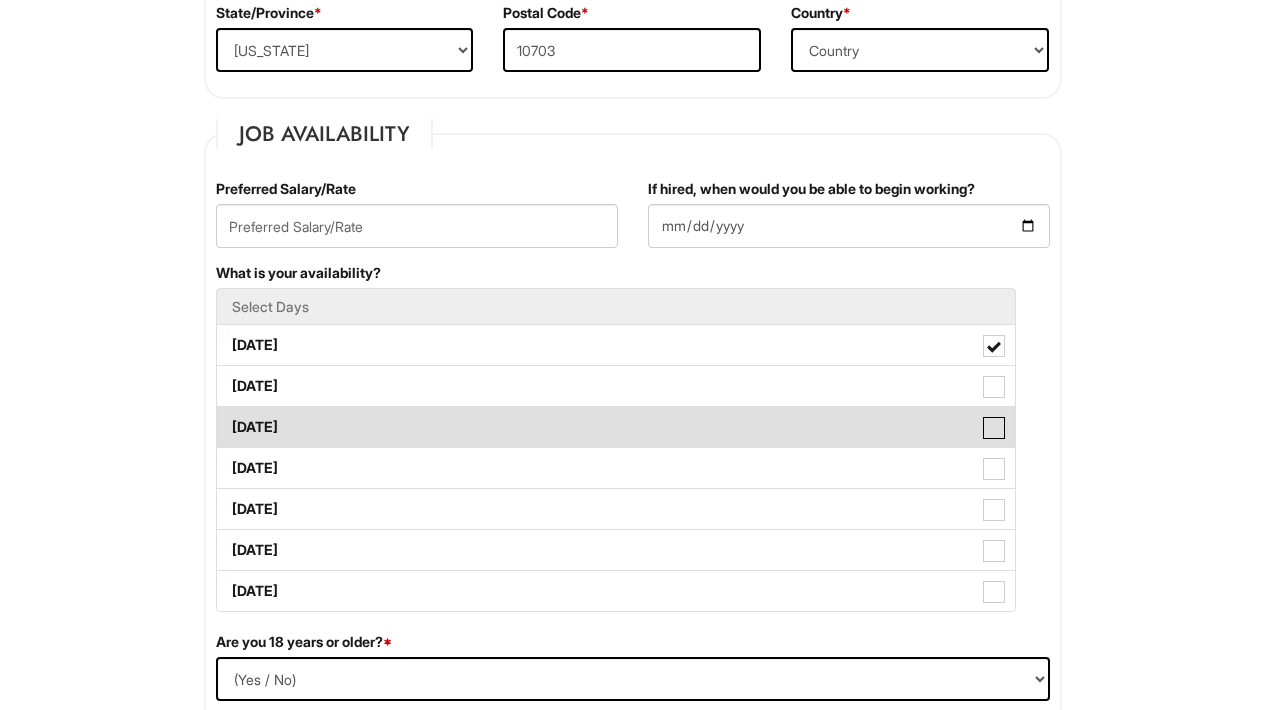 click on "Wednesday" at bounding box center [223, 417] 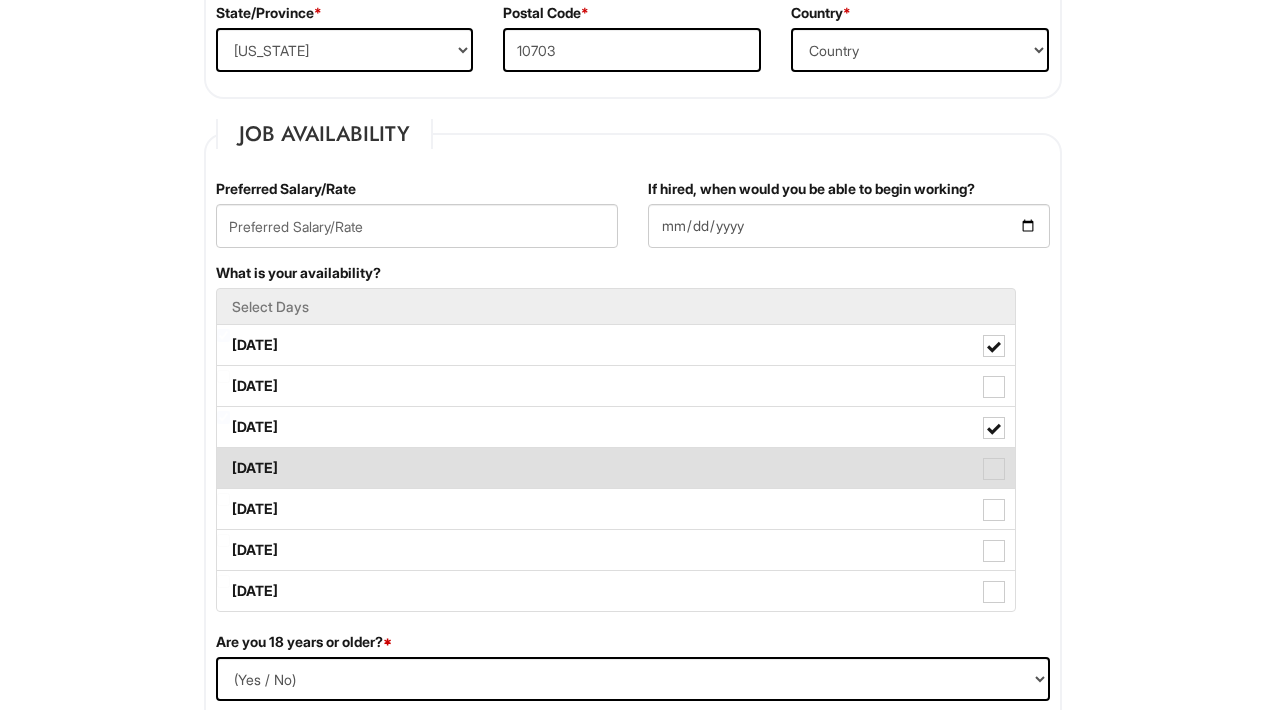 click on "Thursday" at bounding box center (616, 468) 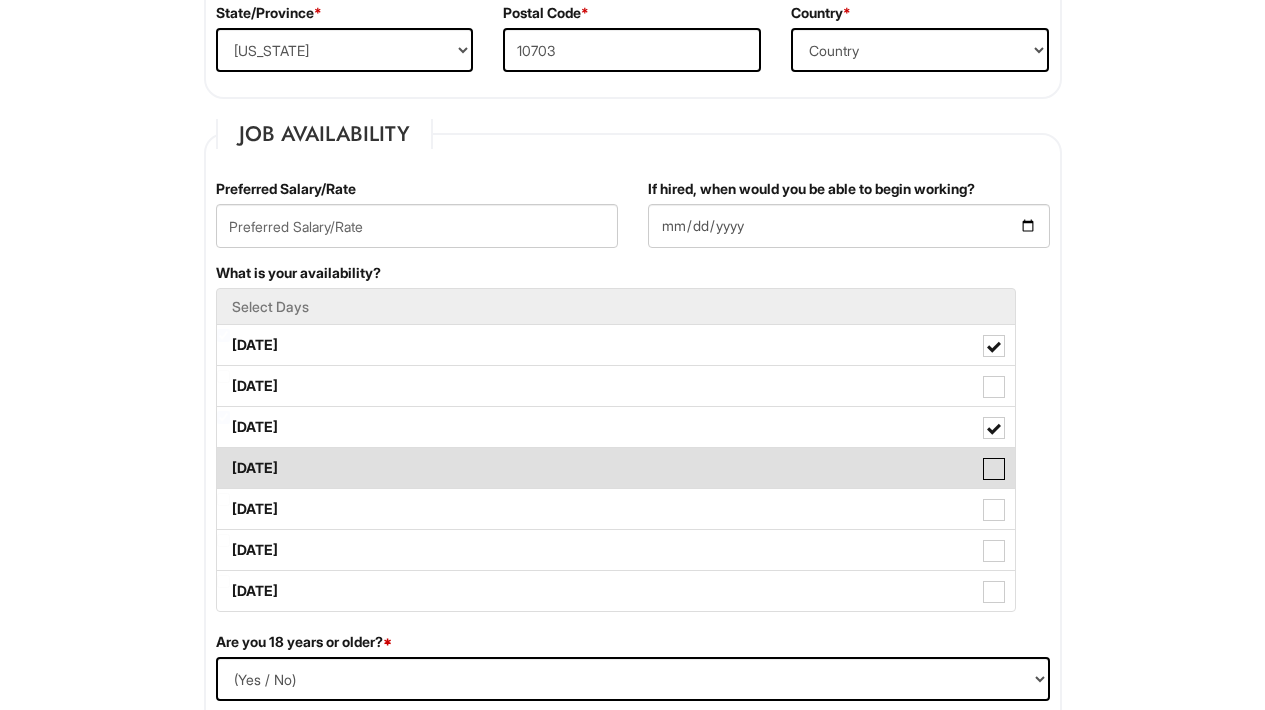 click on "Thursday" at bounding box center [223, 458] 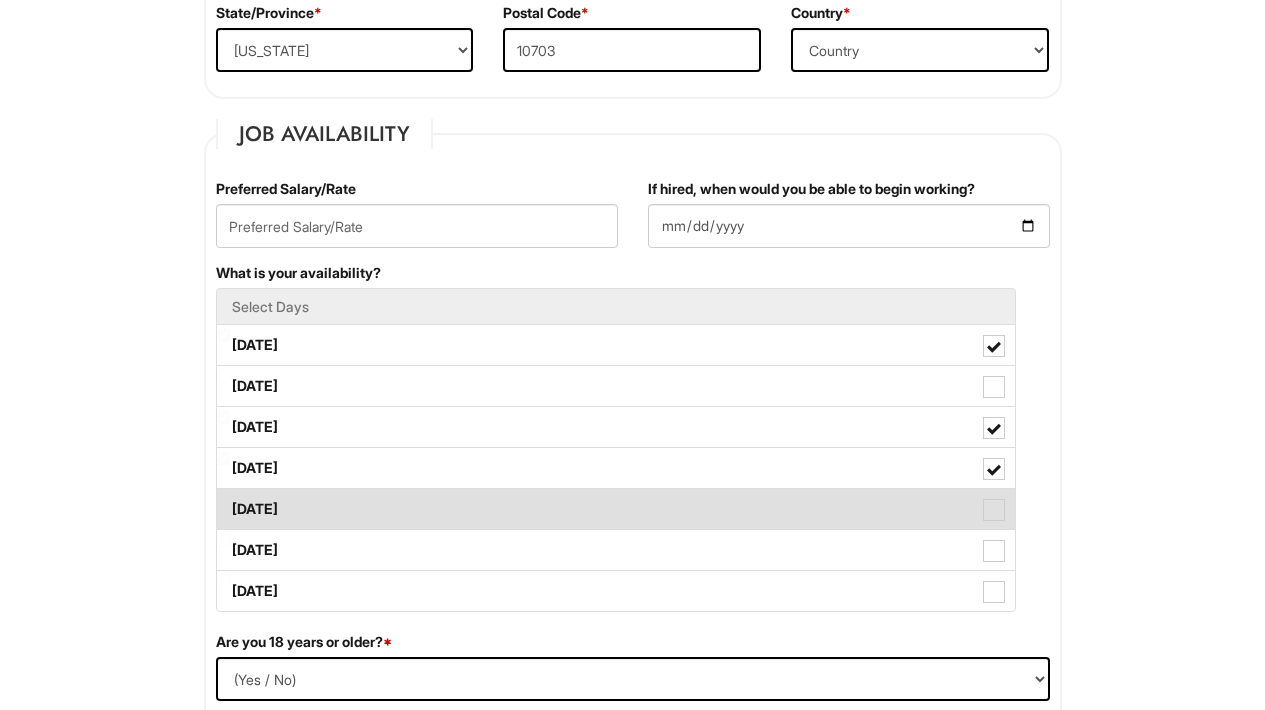 click on "Friday" at bounding box center (616, 509) 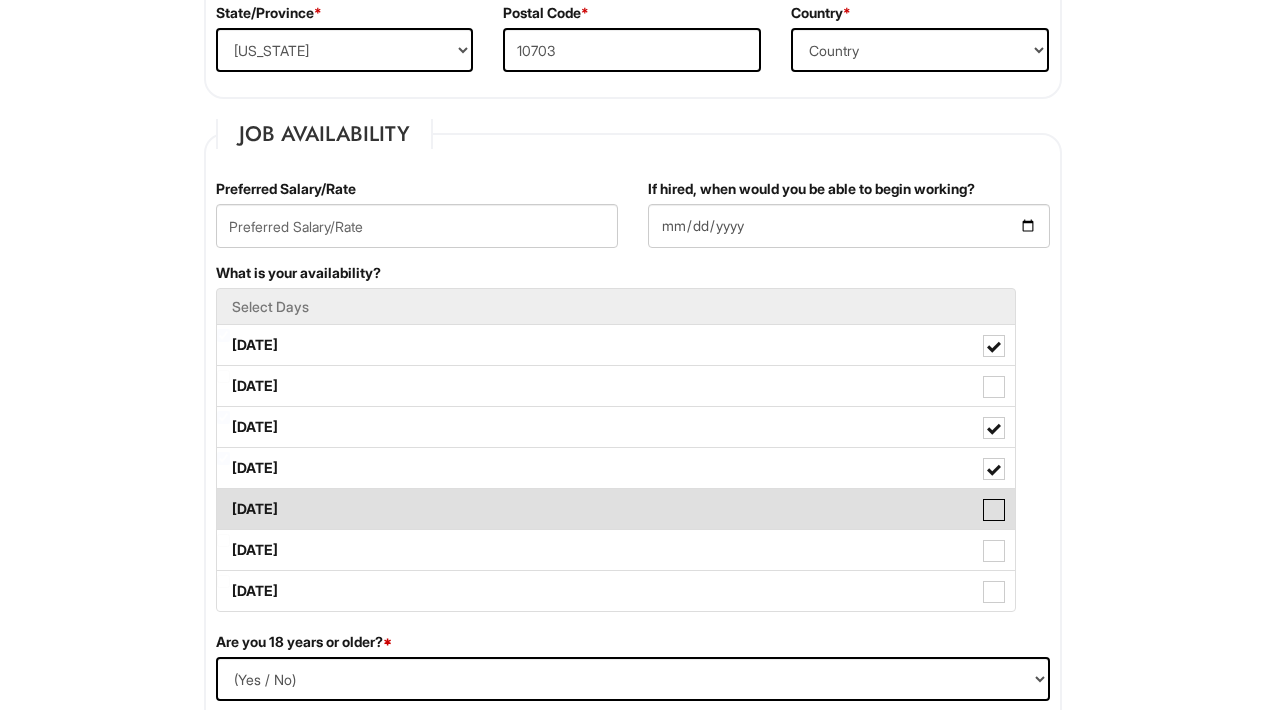 click on "Friday" at bounding box center (223, 499) 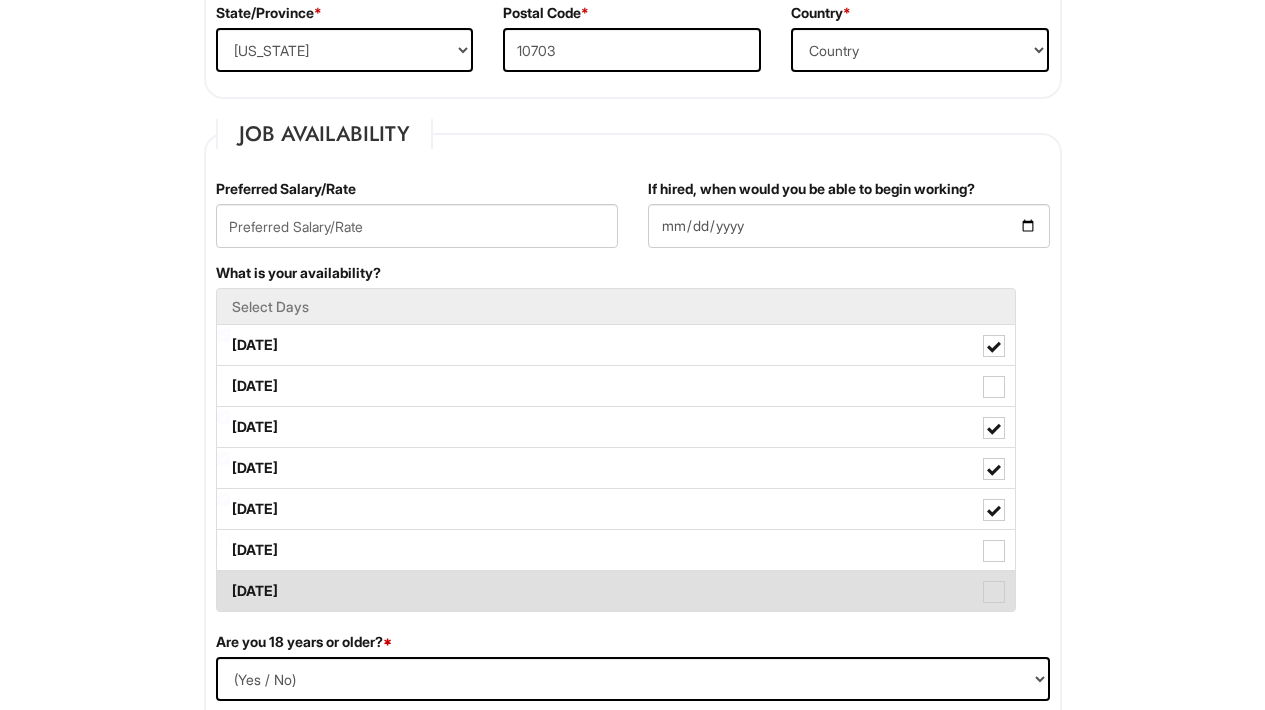 click on "Sunday" at bounding box center (616, 591) 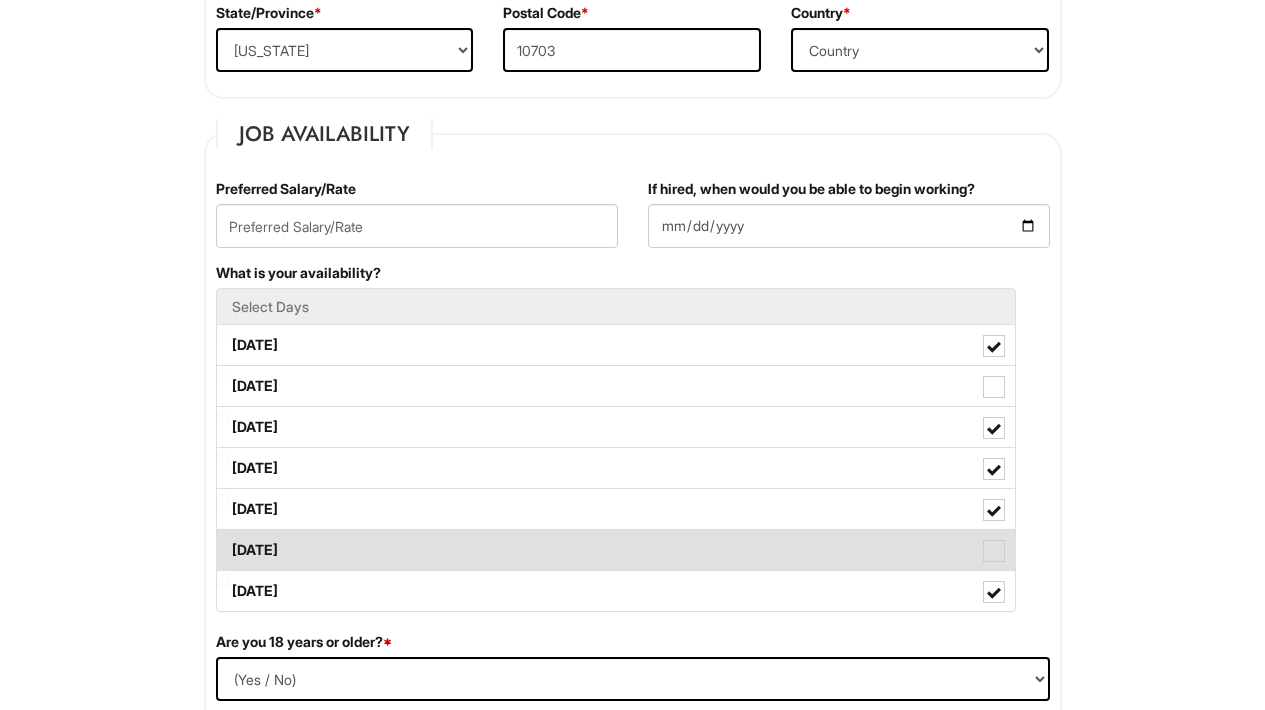 click on "Saturday" at bounding box center (616, 550) 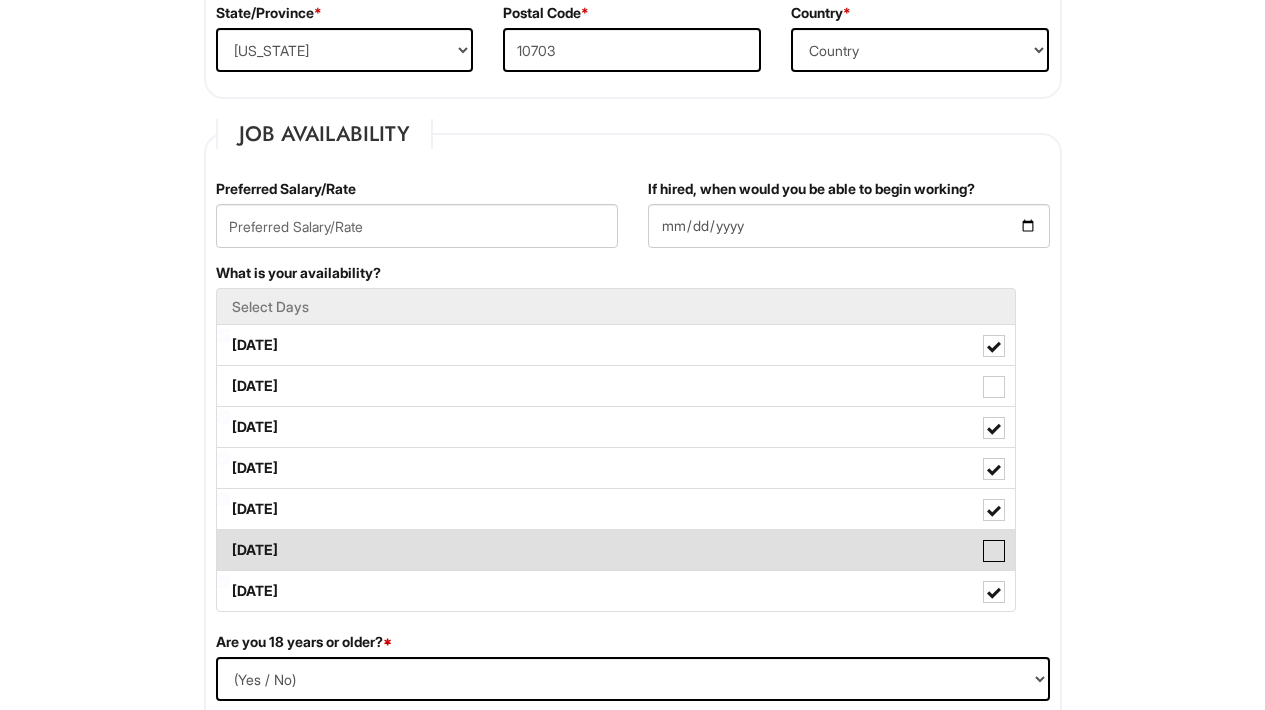 click on "Saturday" at bounding box center (223, 540) 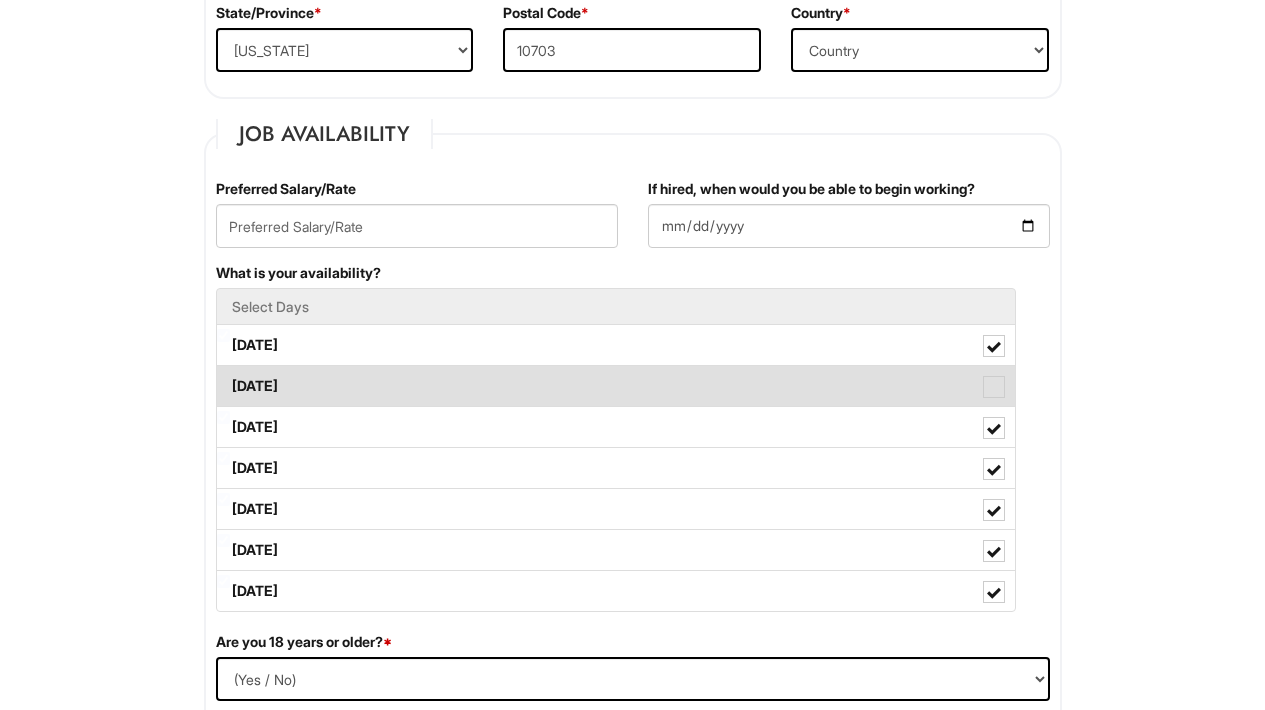 click on "Tuesday" at bounding box center [616, 386] 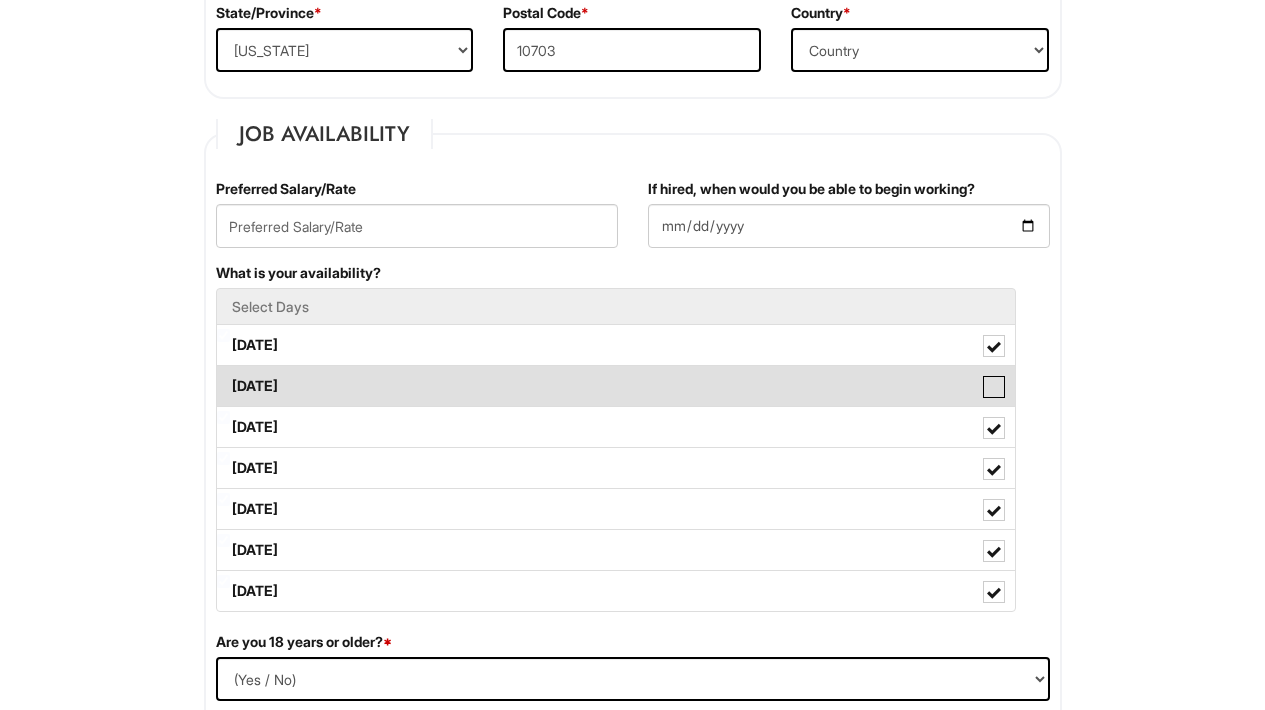 click on "Tuesday" at bounding box center (223, 376) 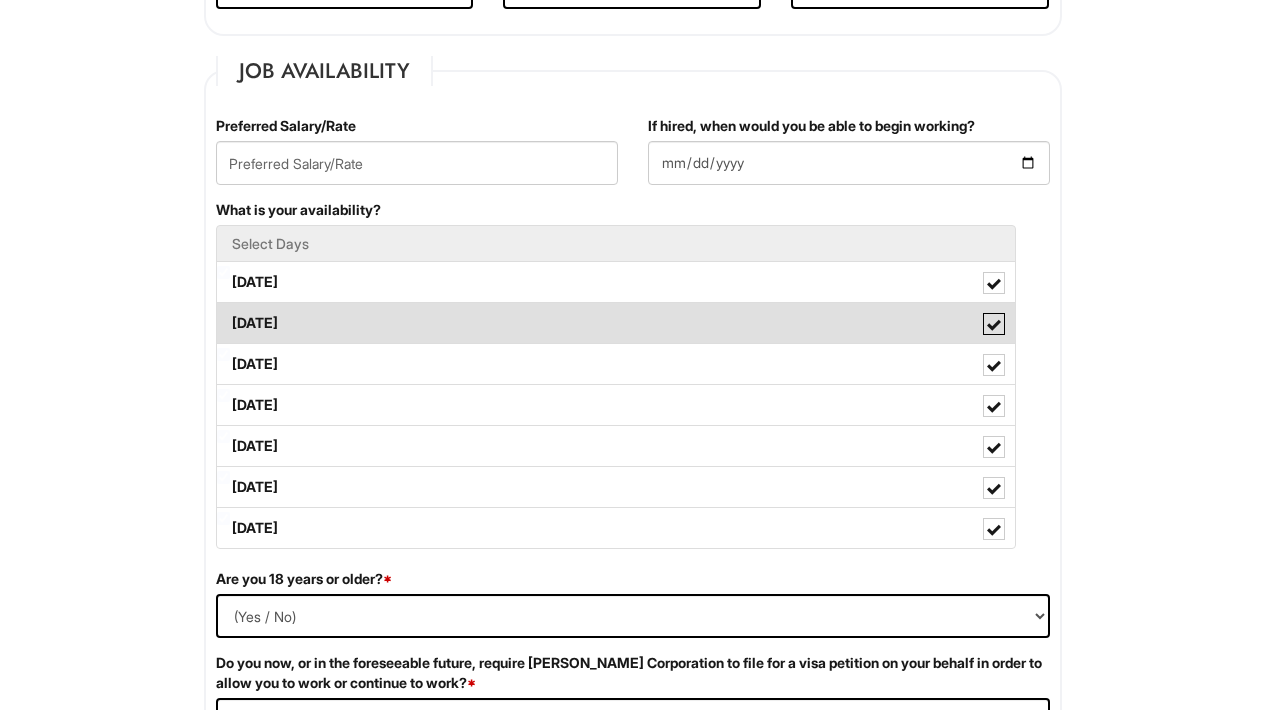 scroll, scrollTop: 796, scrollLeft: 0, axis: vertical 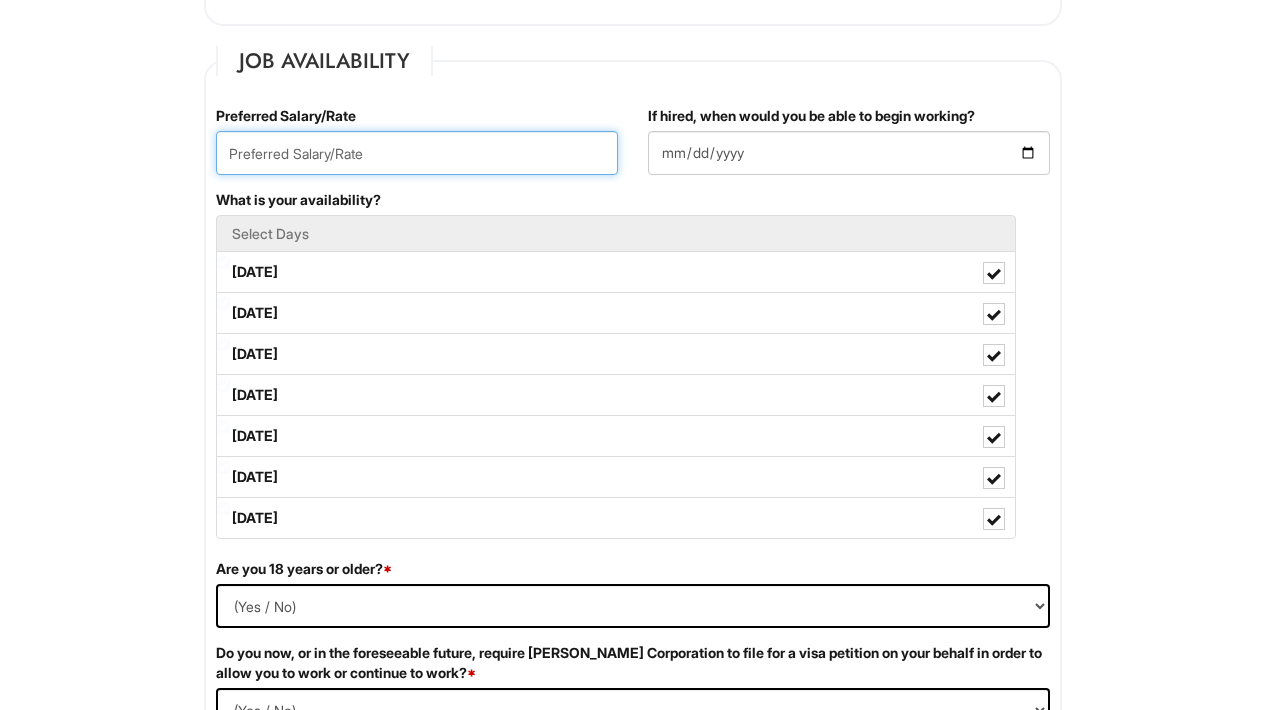 click at bounding box center (417, 153) 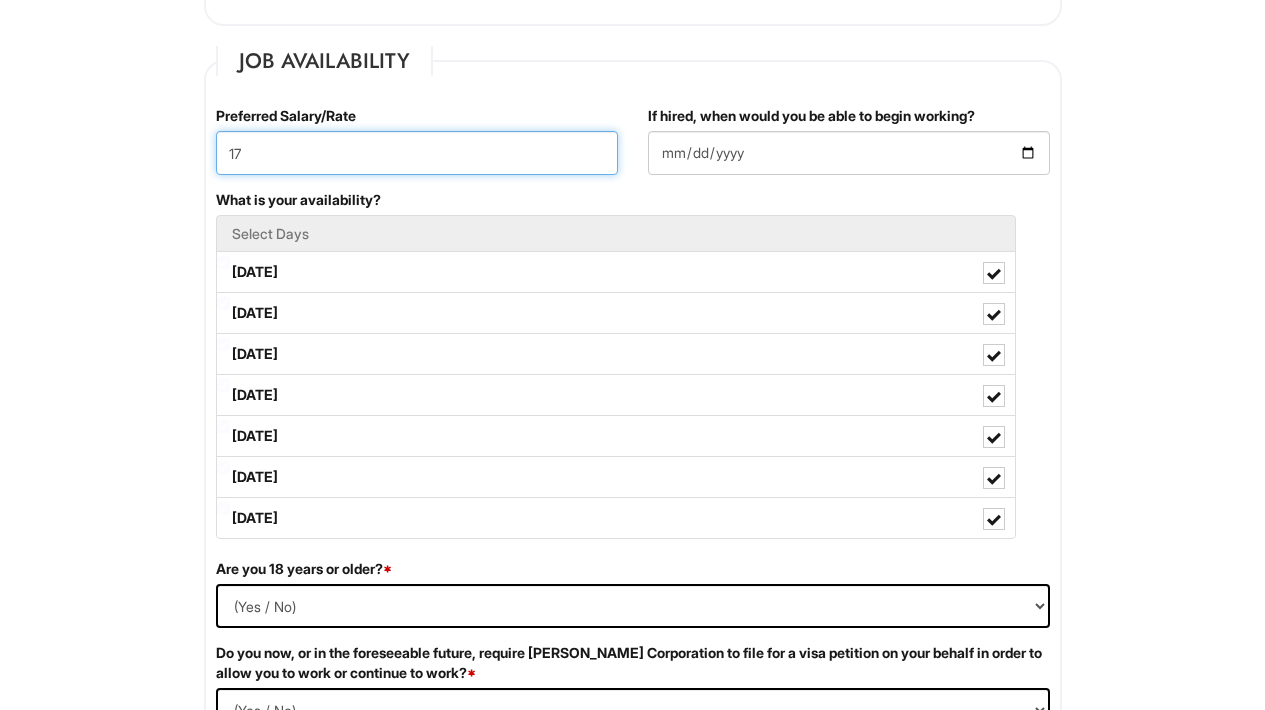type on "17" 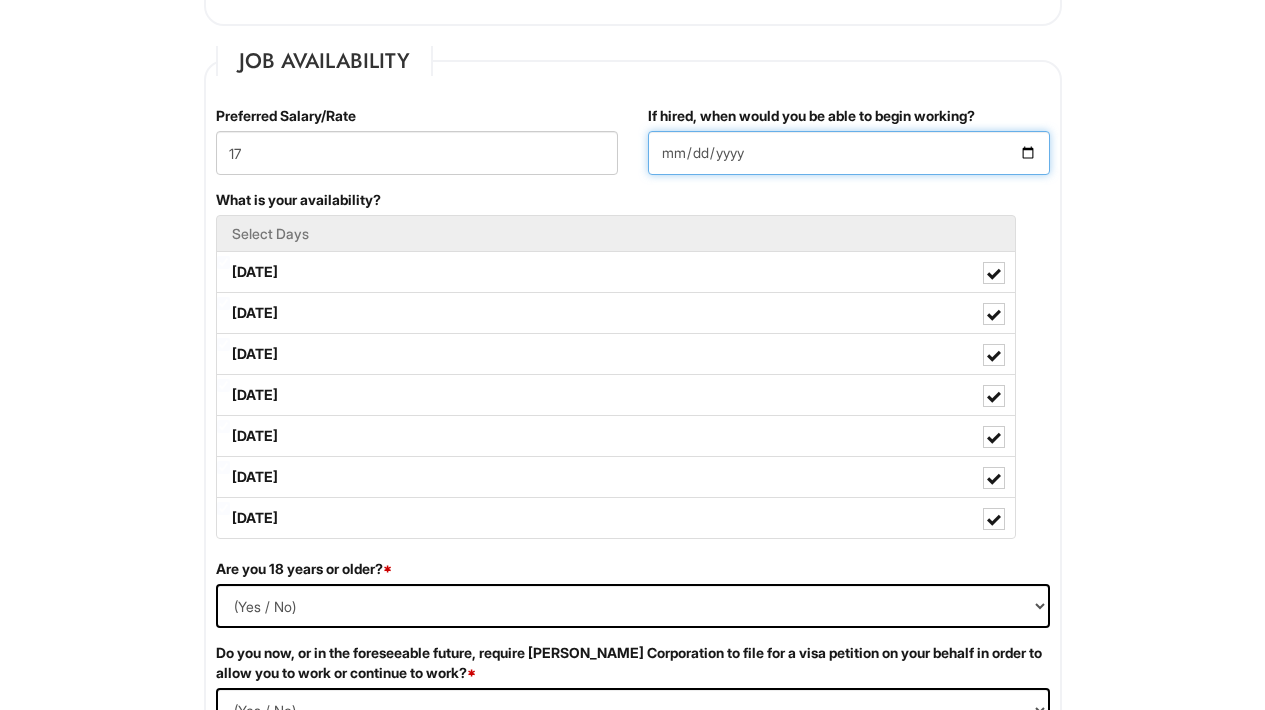 click on "If hired, when would you be able to begin working?" at bounding box center (849, 153) 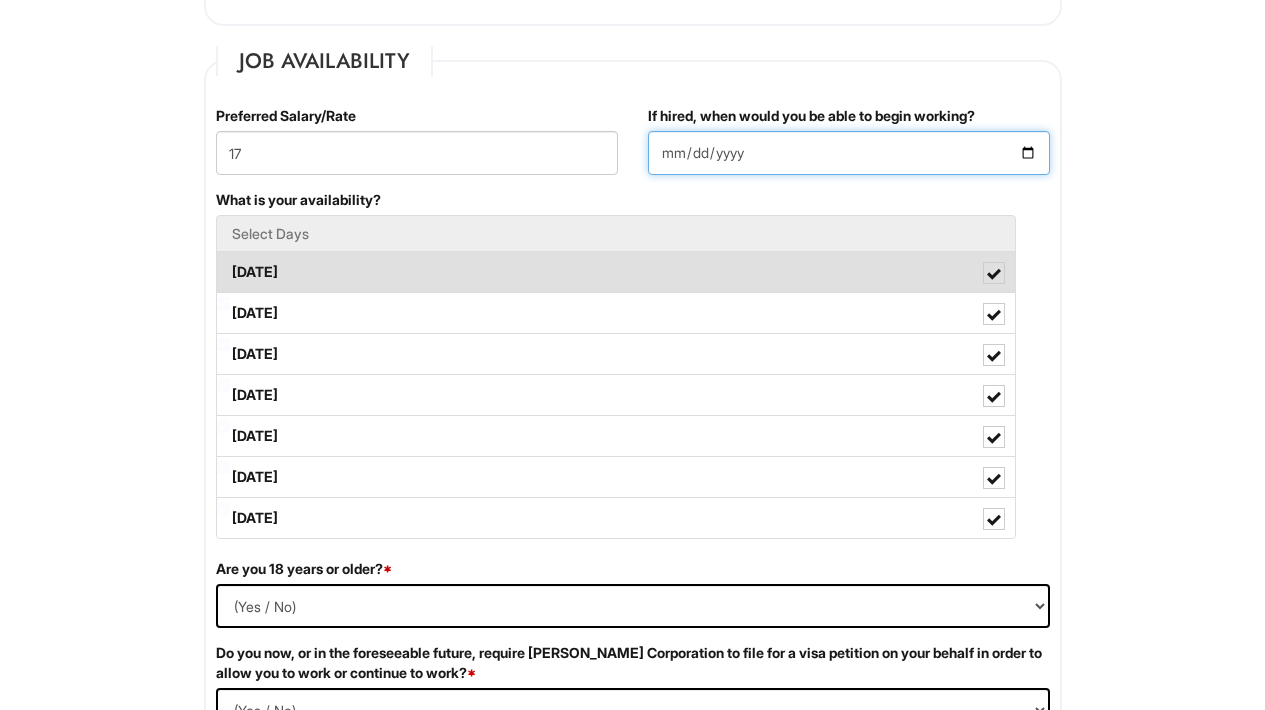 type on "2025-07-25" 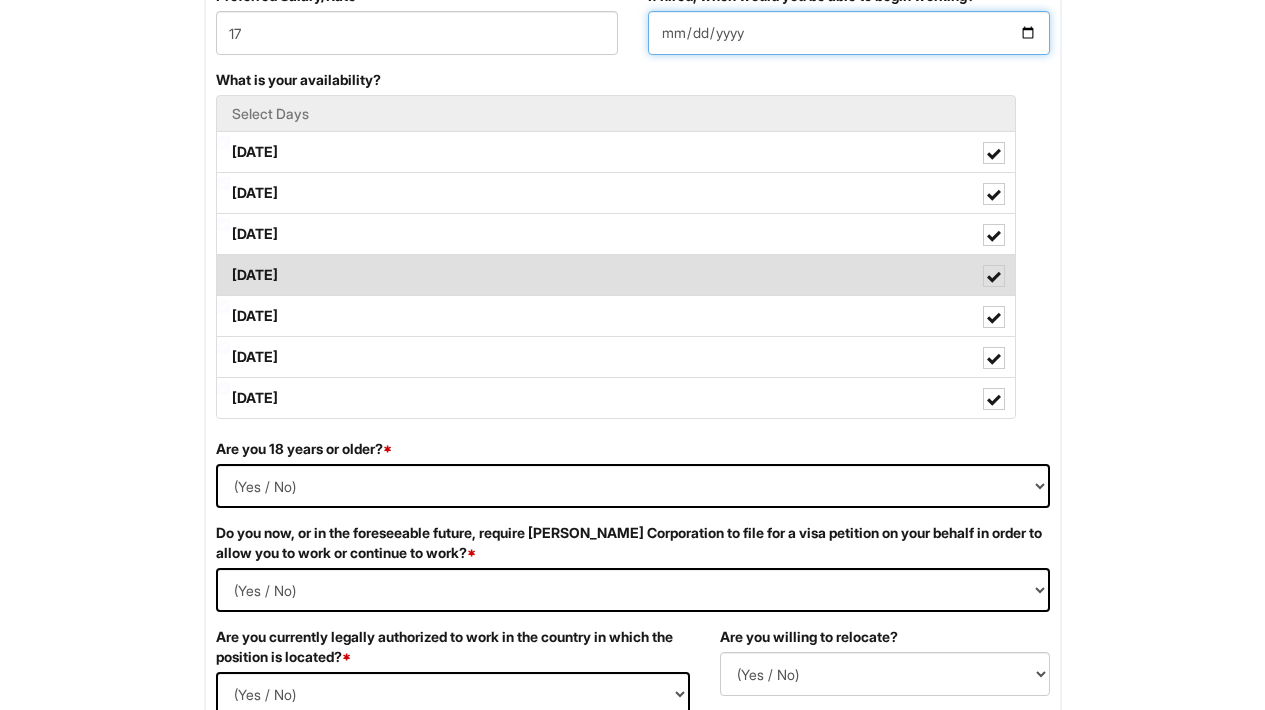 scroll, scrollTop: 937, scrollLeft: 0, axis: vertical 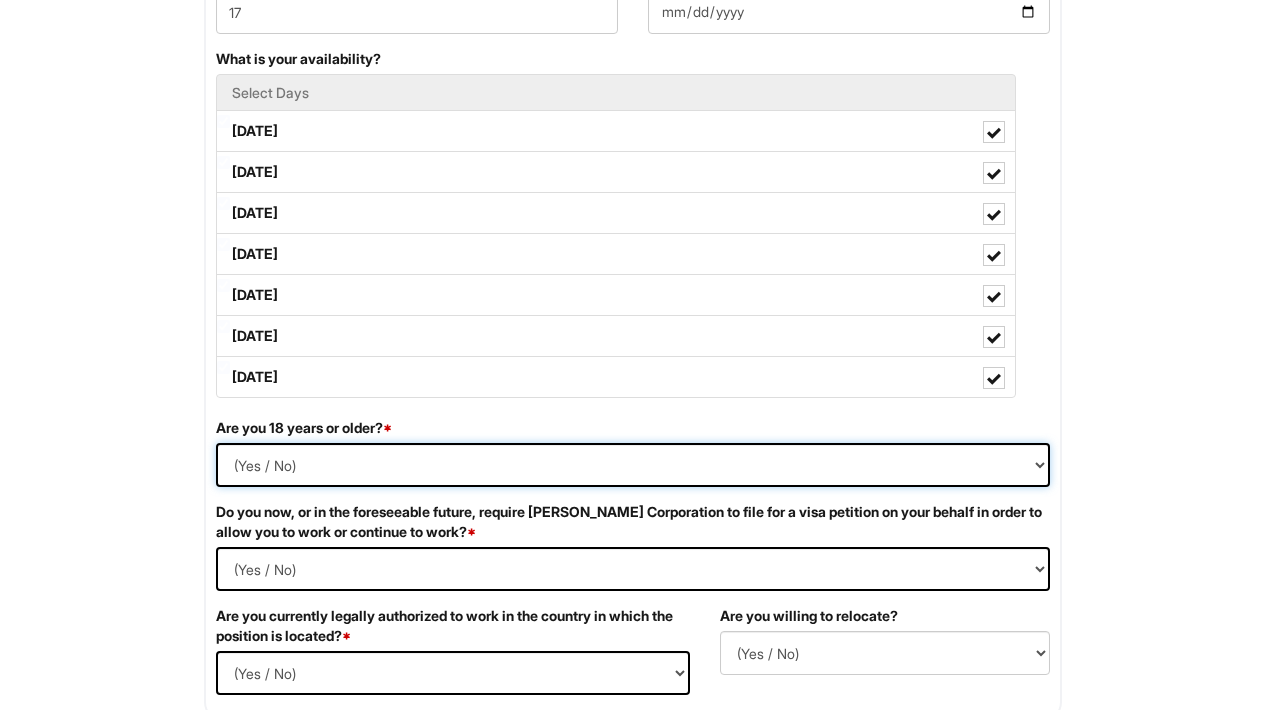 click on "(Yes / No) Yes No" at bounding box center [633, 465] 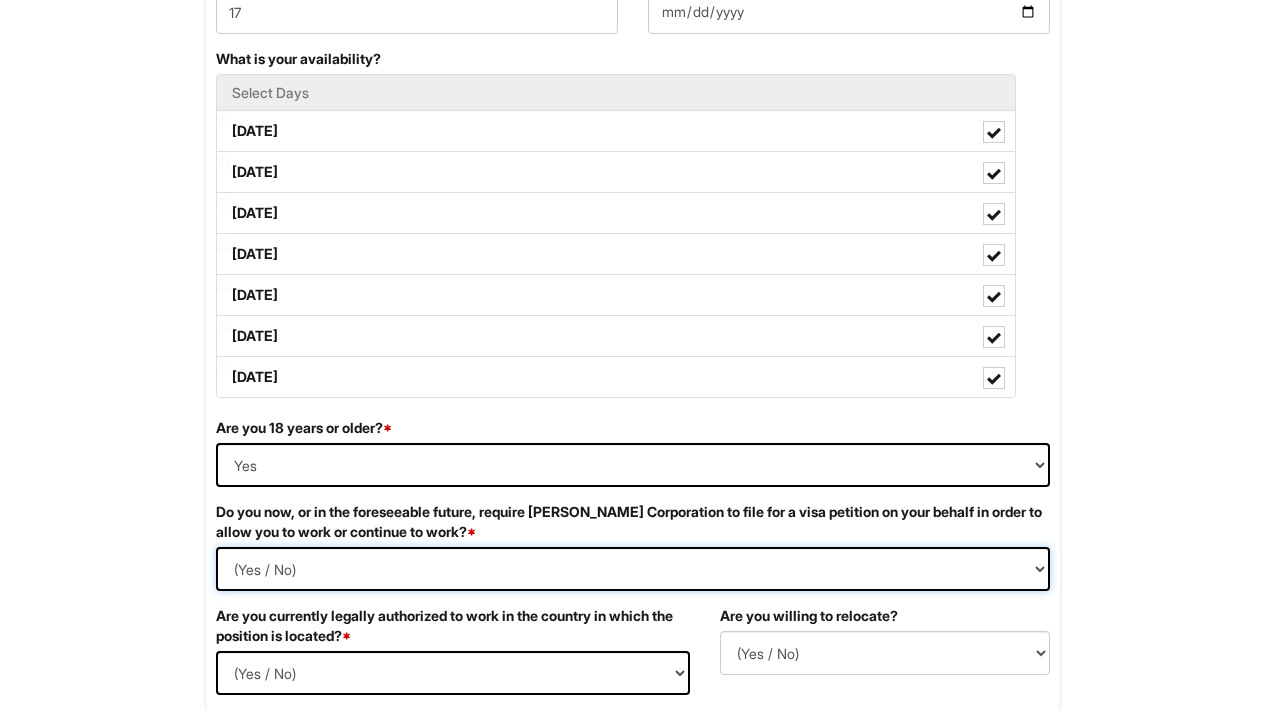 click on "(Yes / No) Yes No" at bounding box center (633, 569) 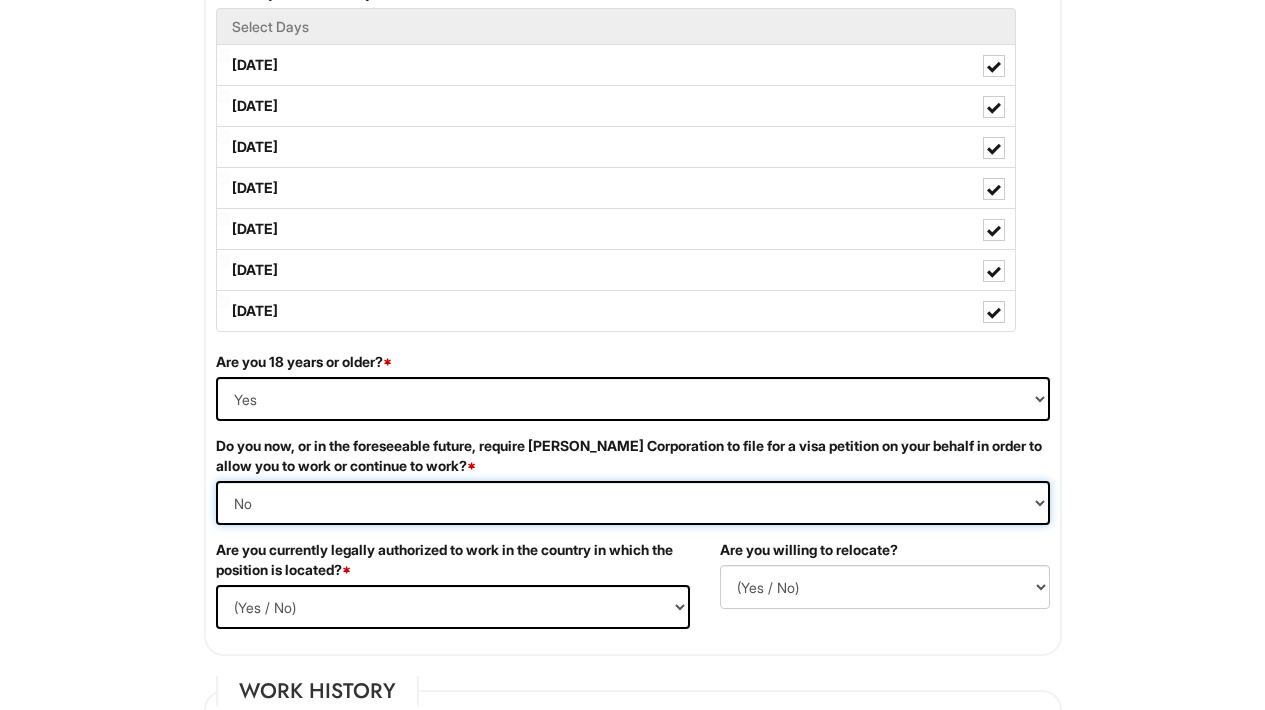 scroll, scrollTop: 1051, scrollLeft: 0, axis: vertical 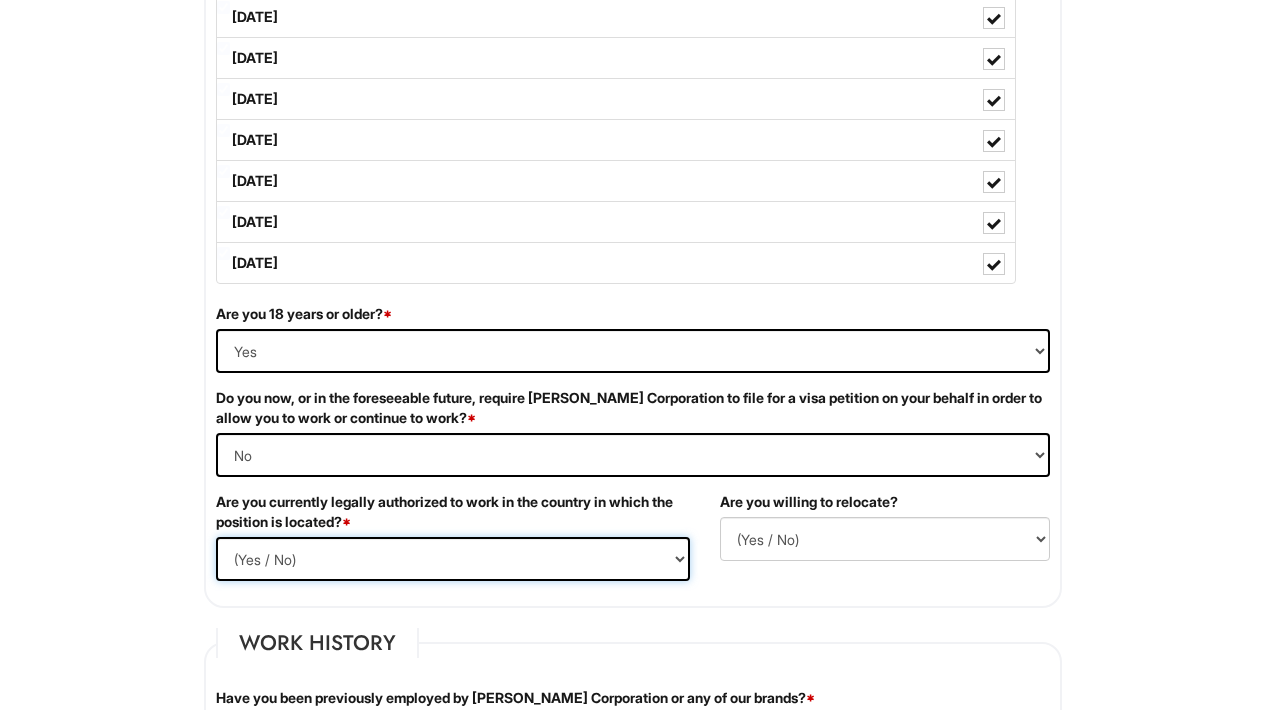 click on "(Yes / No) Yes No" at bounding box center [453, 559] 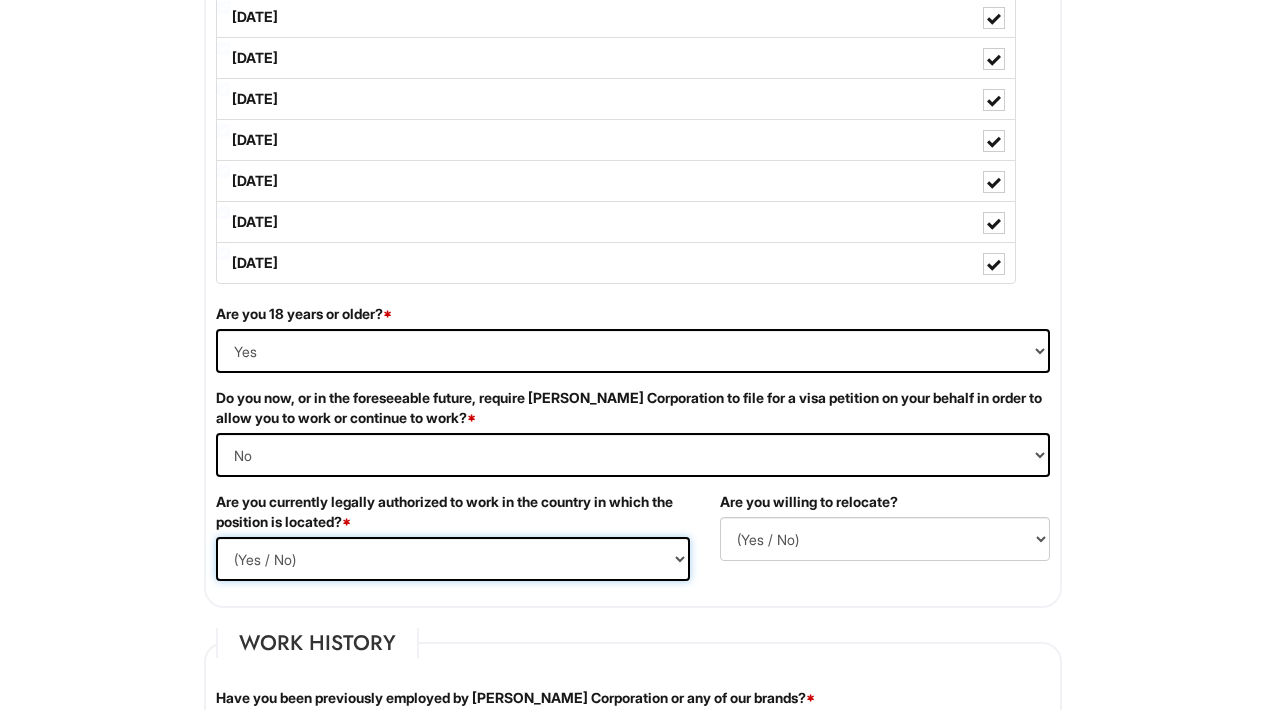 select on "Yes" 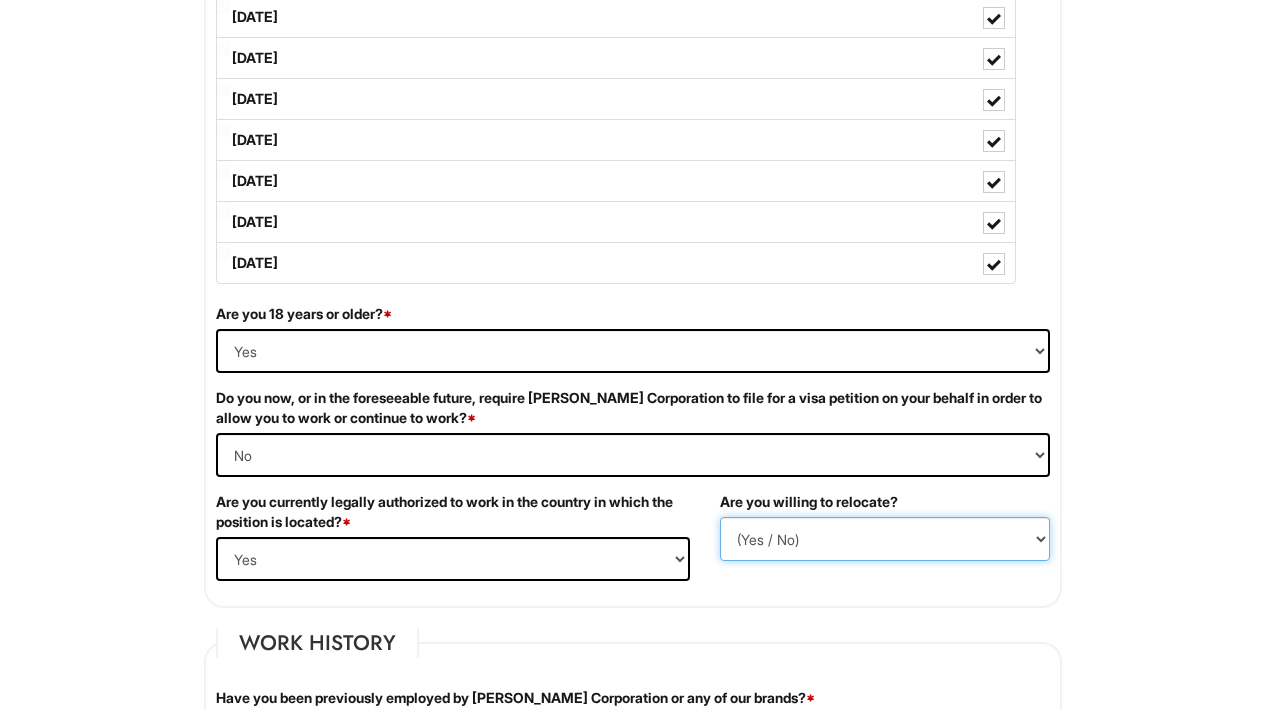 click on "(Yes / No) No Yes" at bounding box center [885, 539] 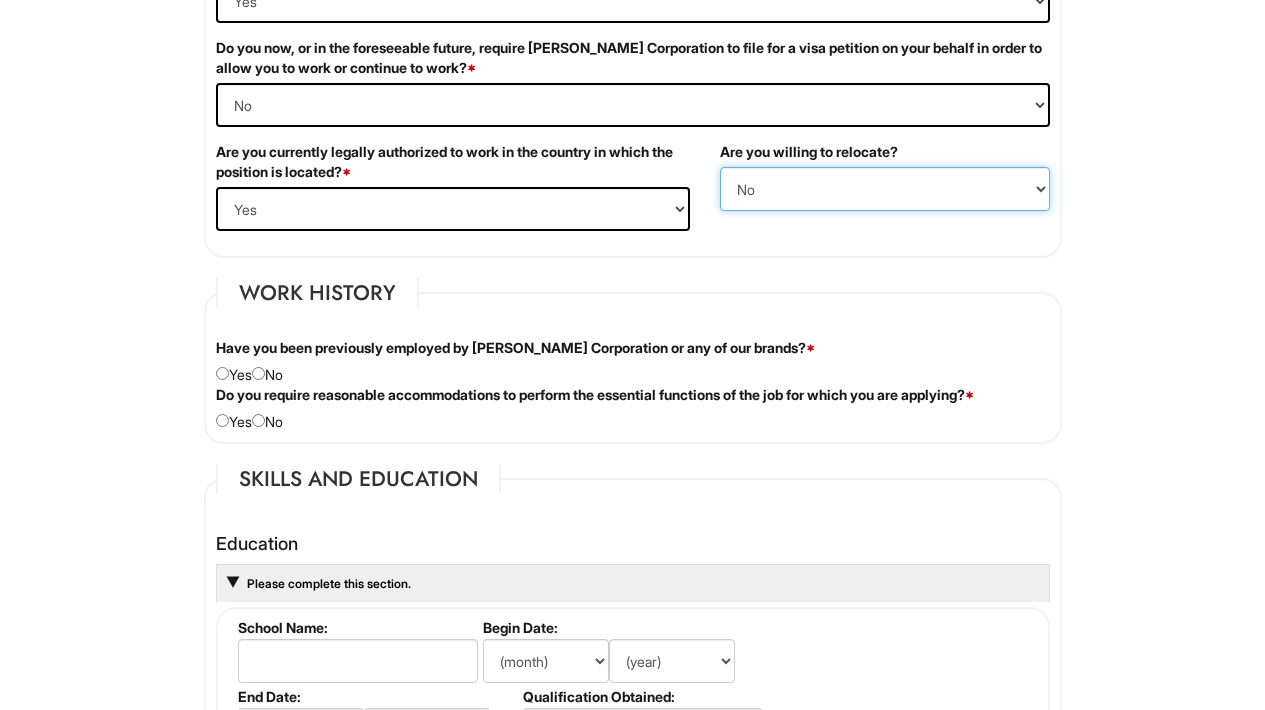 scroll, scrollTop: 1442, scrollLeft: 0, axis: vertical 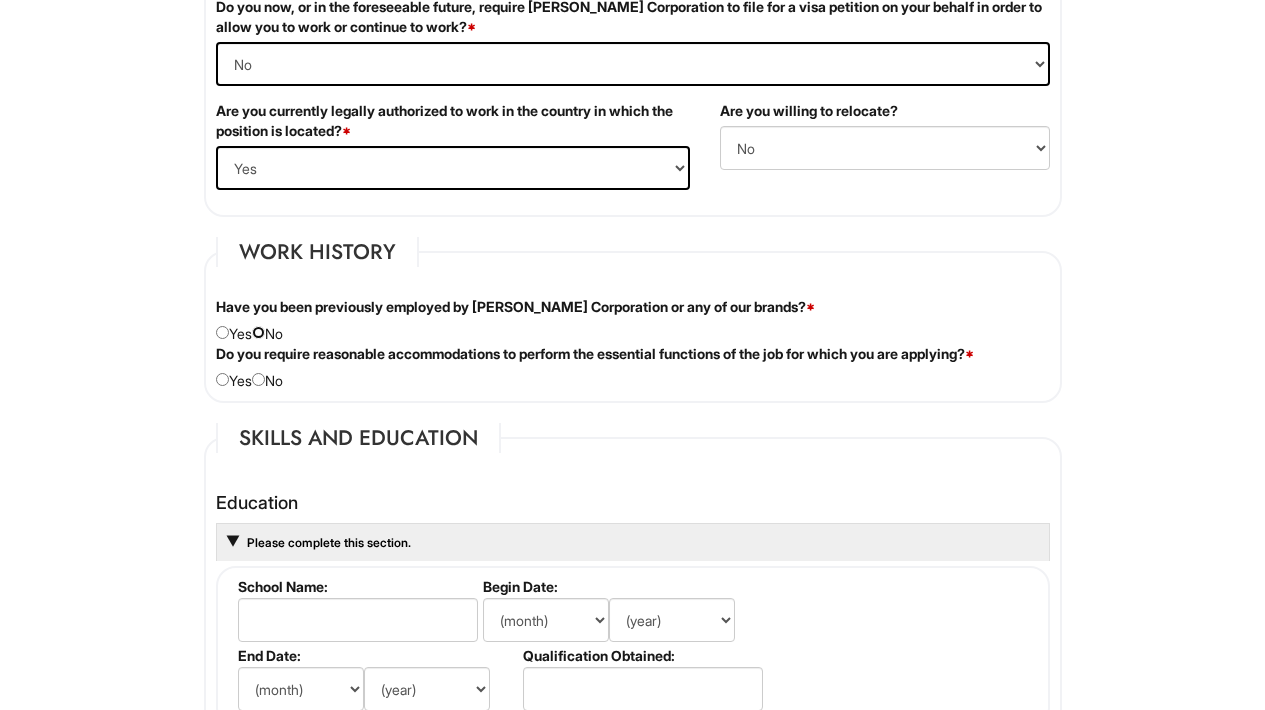 click at bounding box center (258, 332) 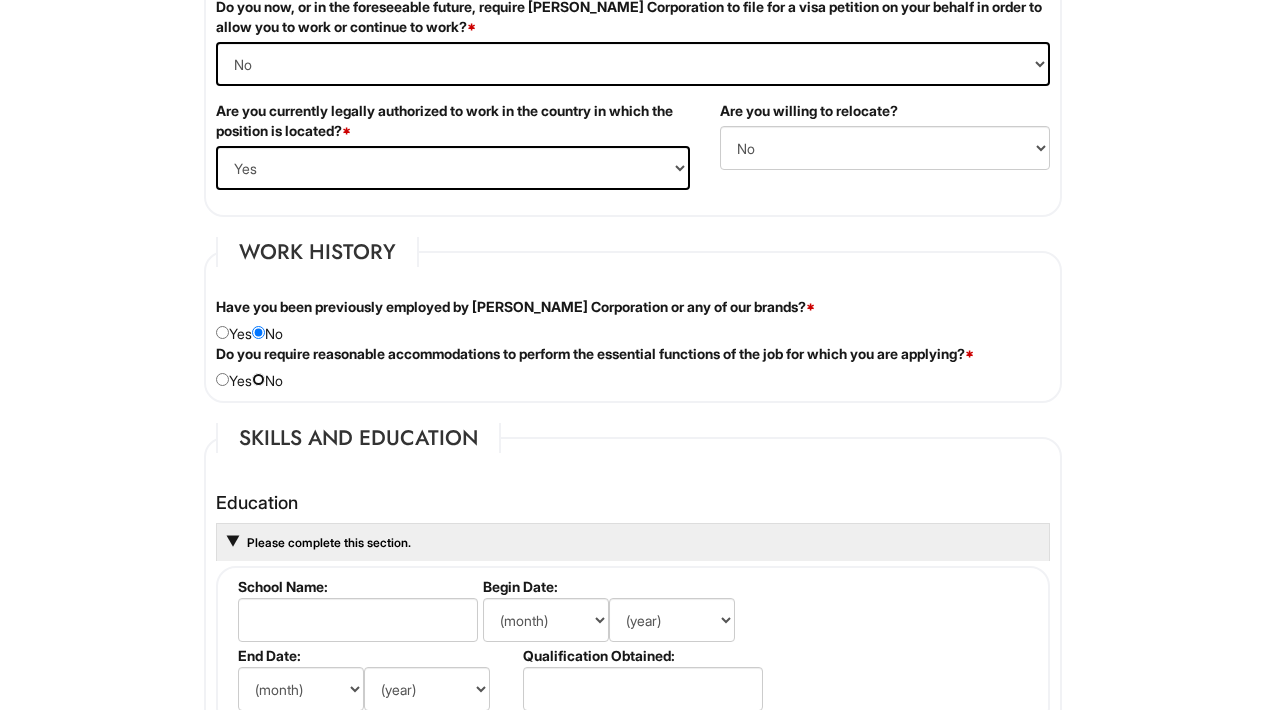 click at bounding box center (258, 379) 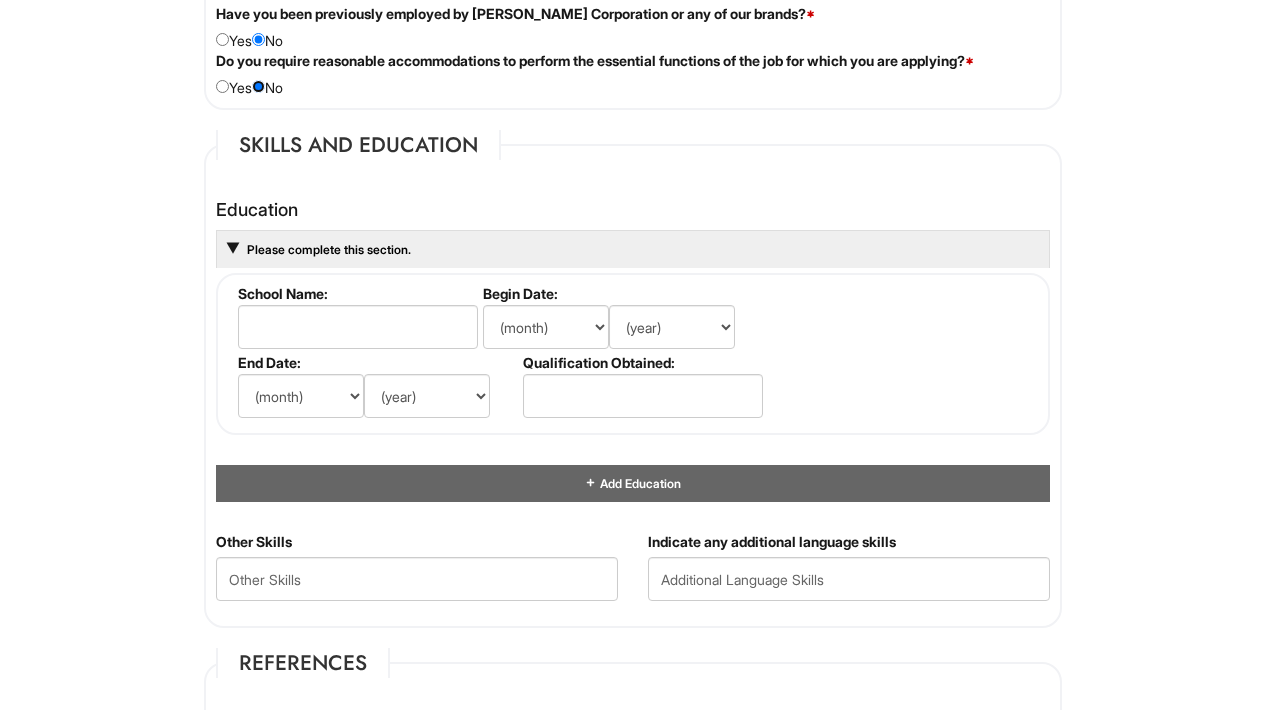 scroll, scrollTop: 1736, scrollLeft: 0, axis: vertical 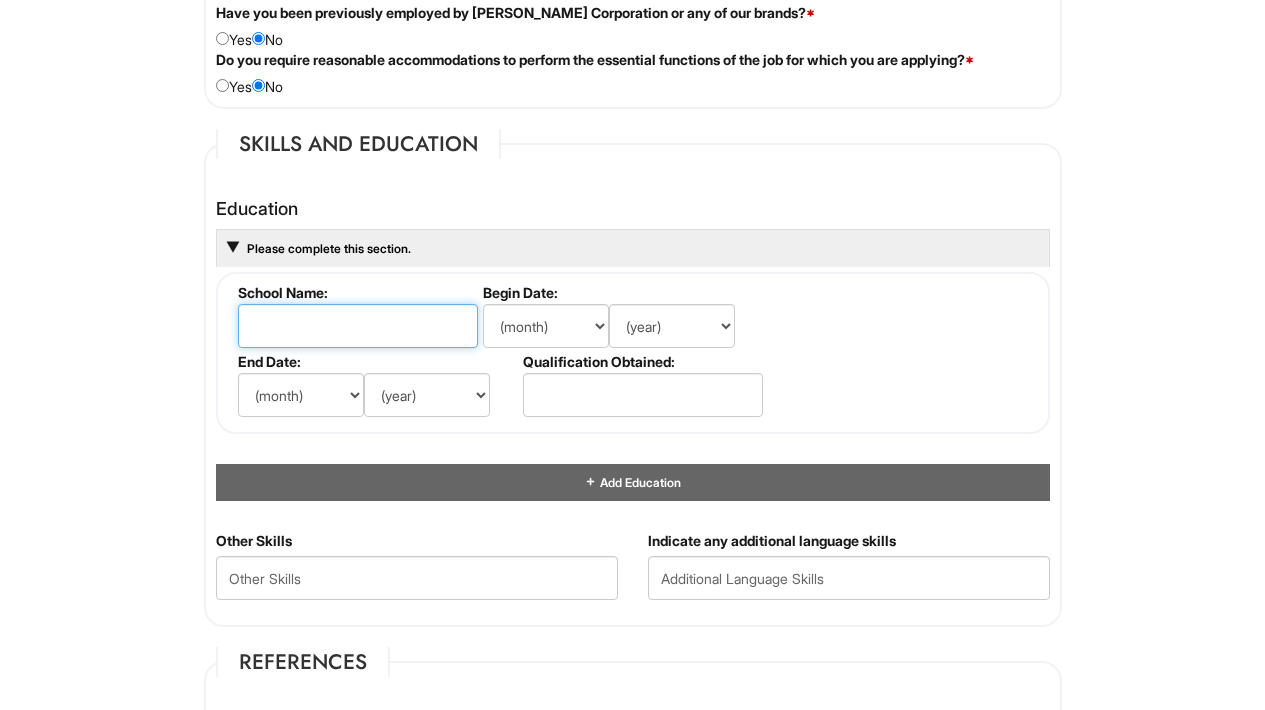 click at bounding box center (358, 326) 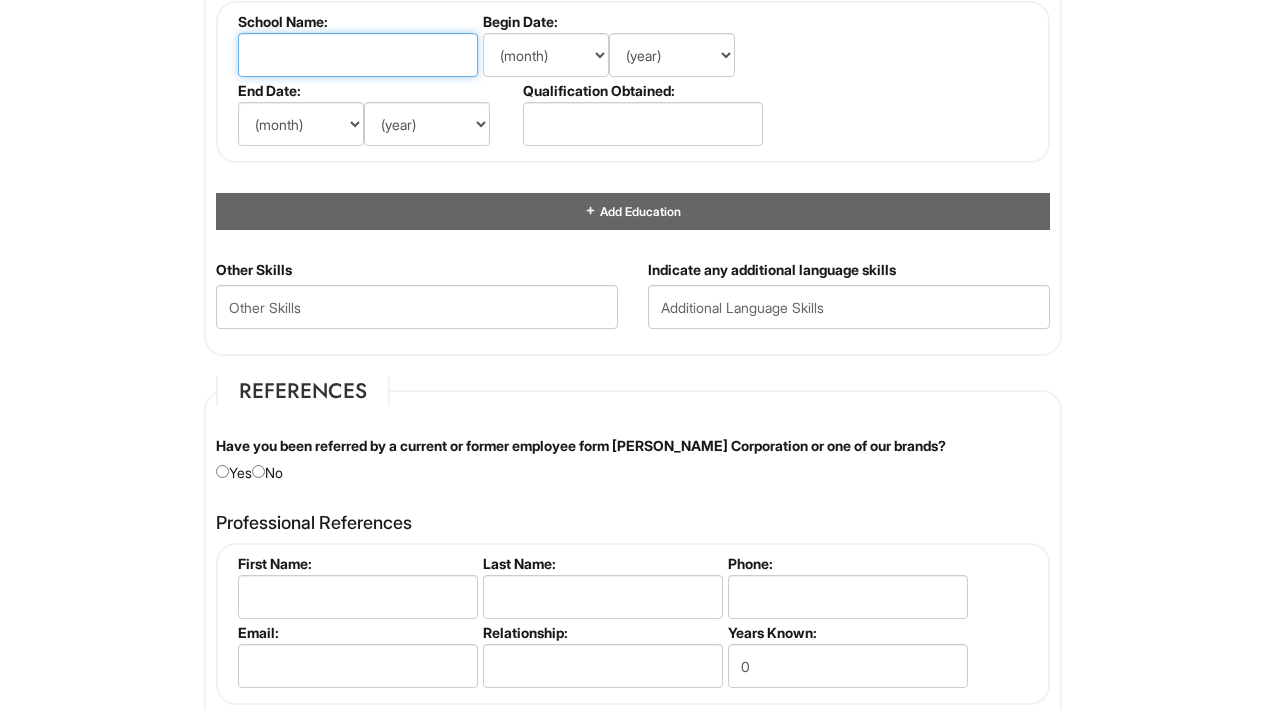 scroll, scrollTop: 2010, scrollLeft: 0, axis: vertical 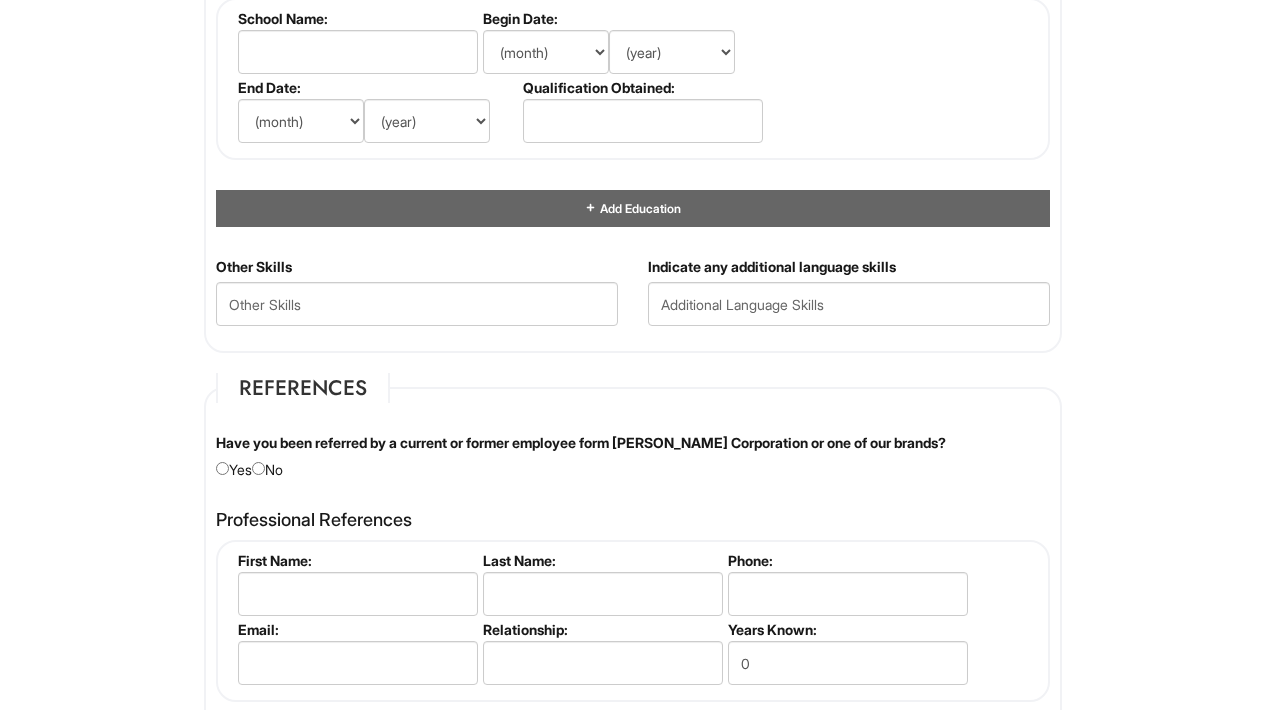 click on "Have you been referred by a current or former employee form Giorgio Armani Corporation or one of our brands?    Yes   No" at bounding box center (633, 456) 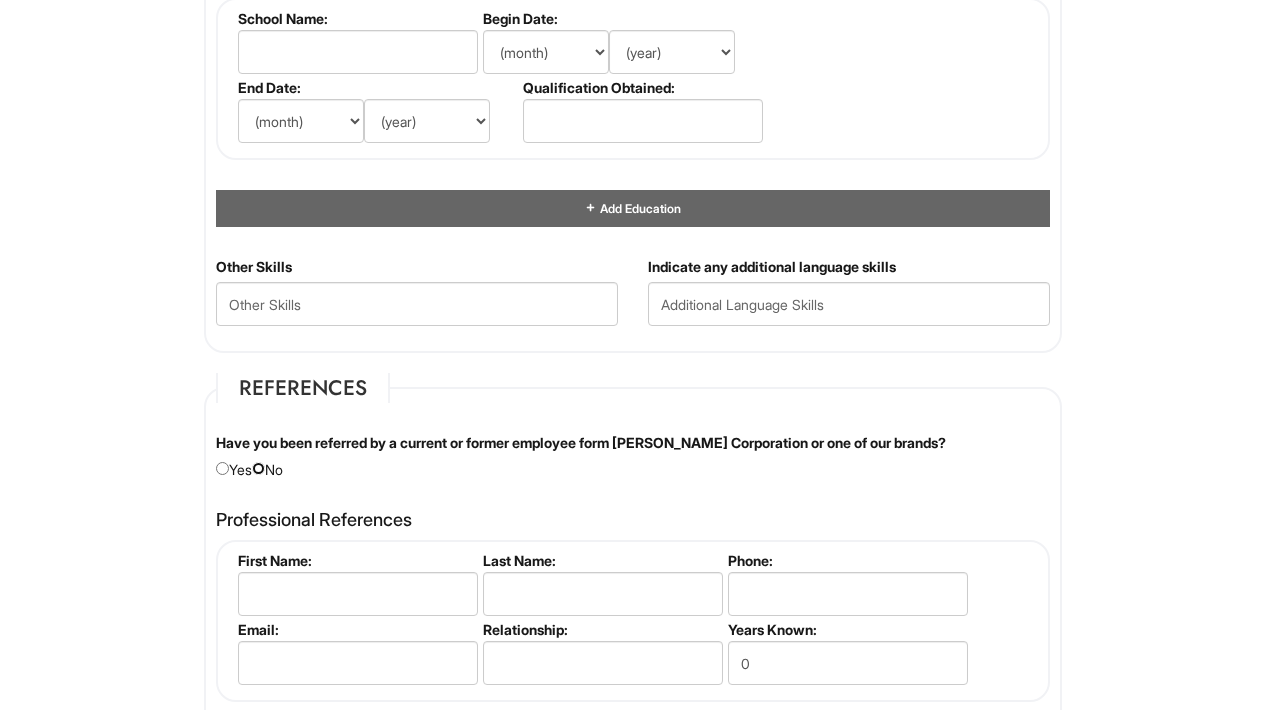 click at bounding box center [258, 468] 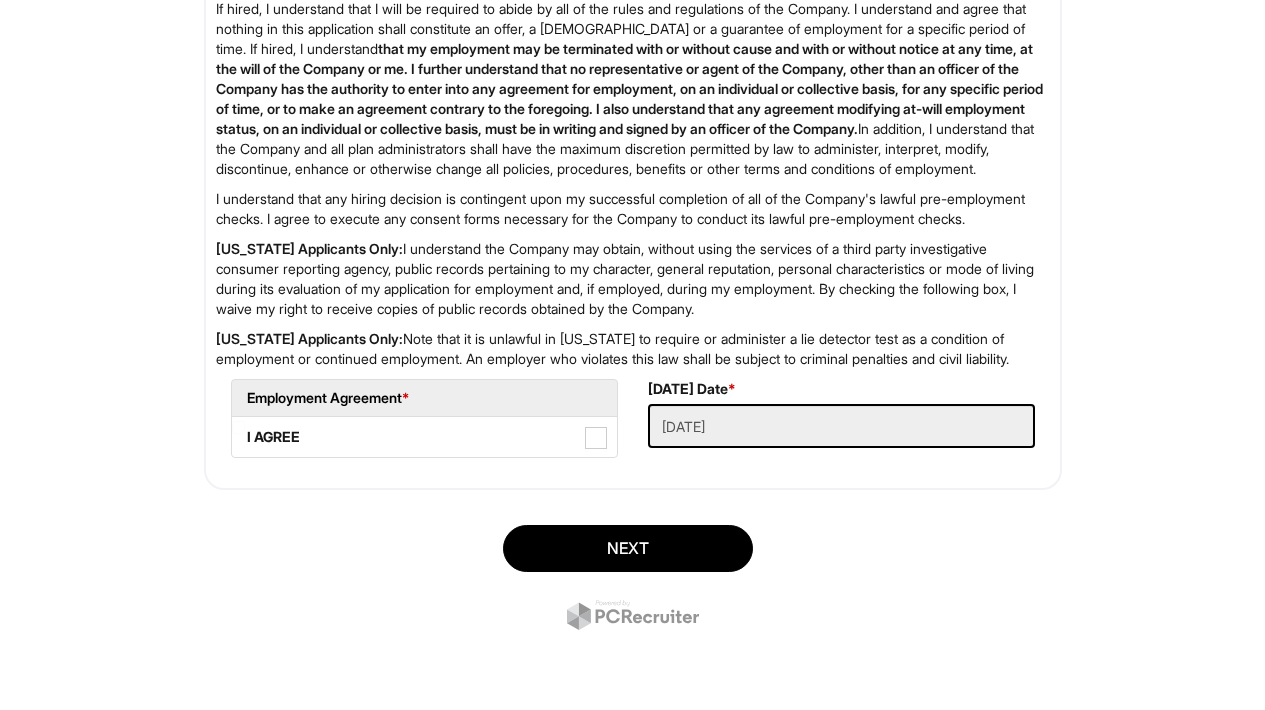 scroll, scrollTop: 3276, scrollLeft: 0, axis: vertical 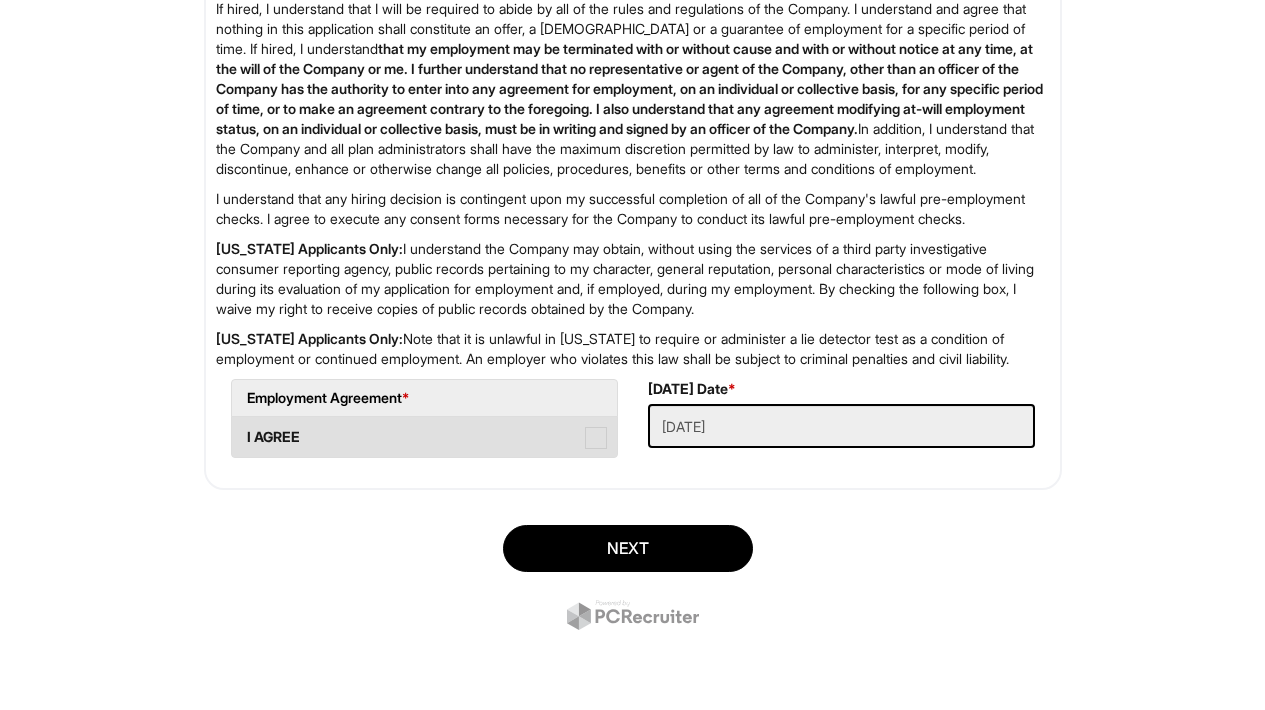 click on "I AGREE" at bounding box center [424, 437] 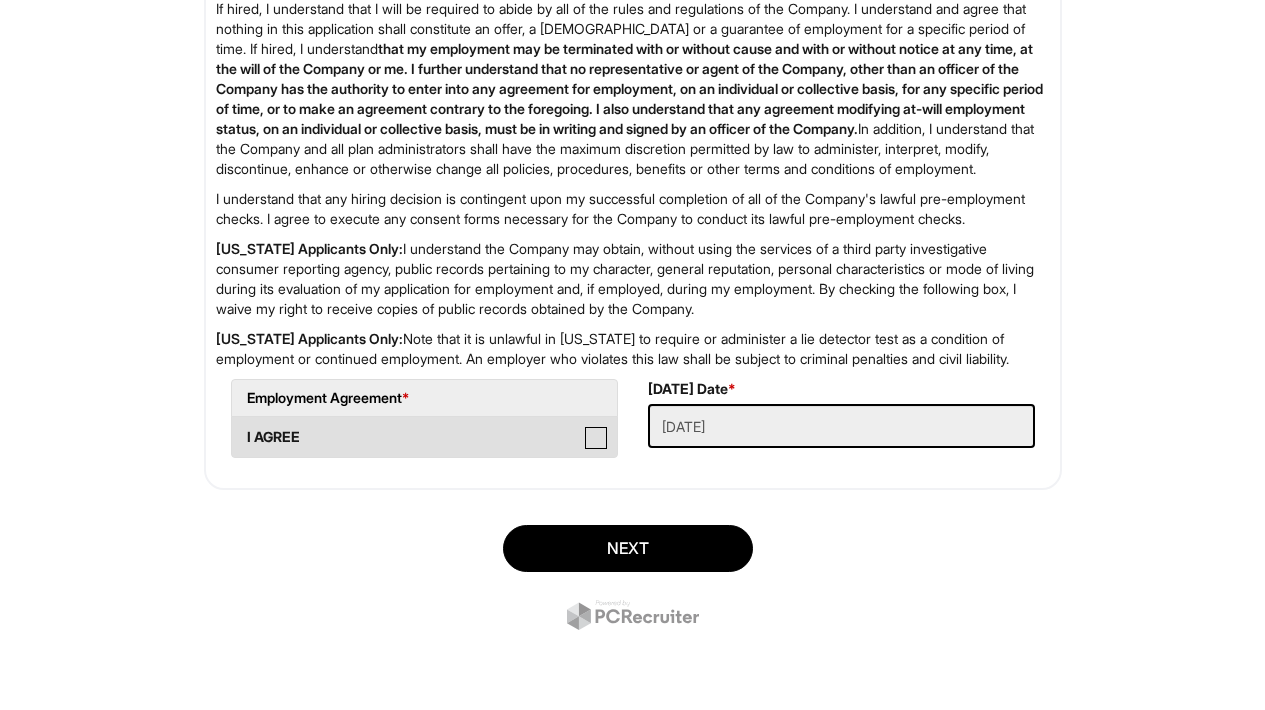 click on "I AGREE" at bounding box center (238, 427) 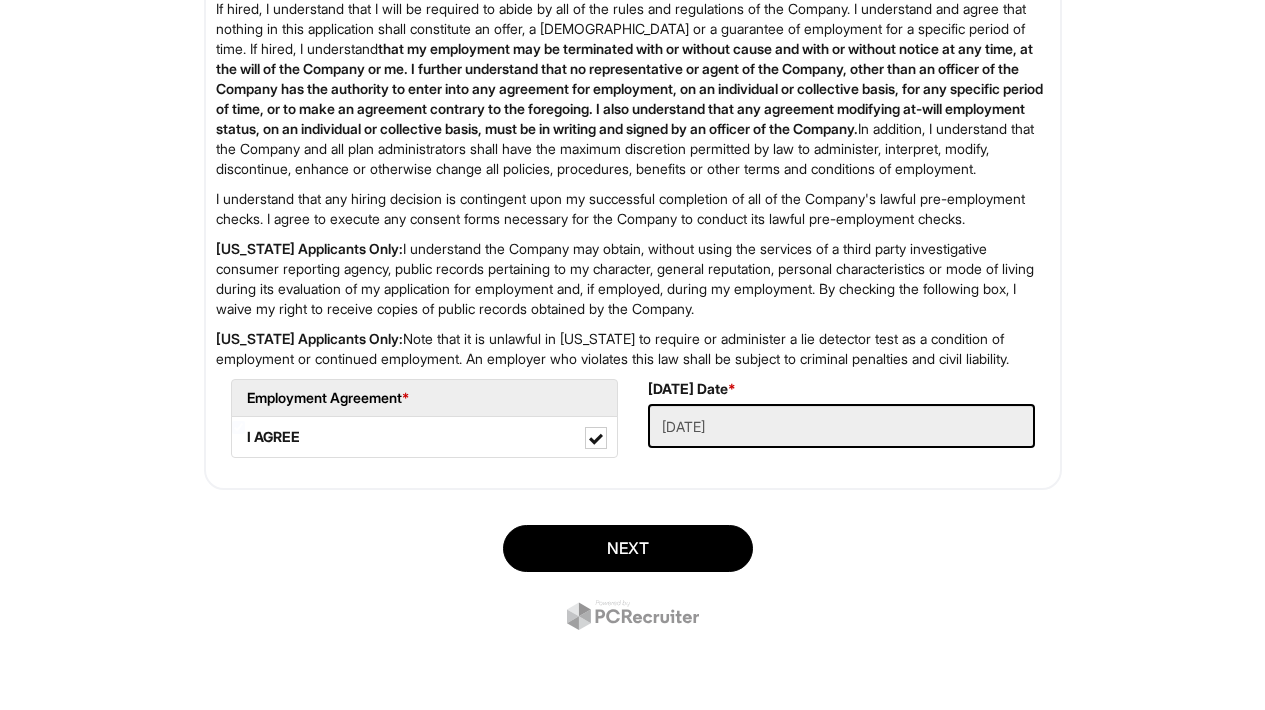 click on "Next" at bounding box center (633, 580) 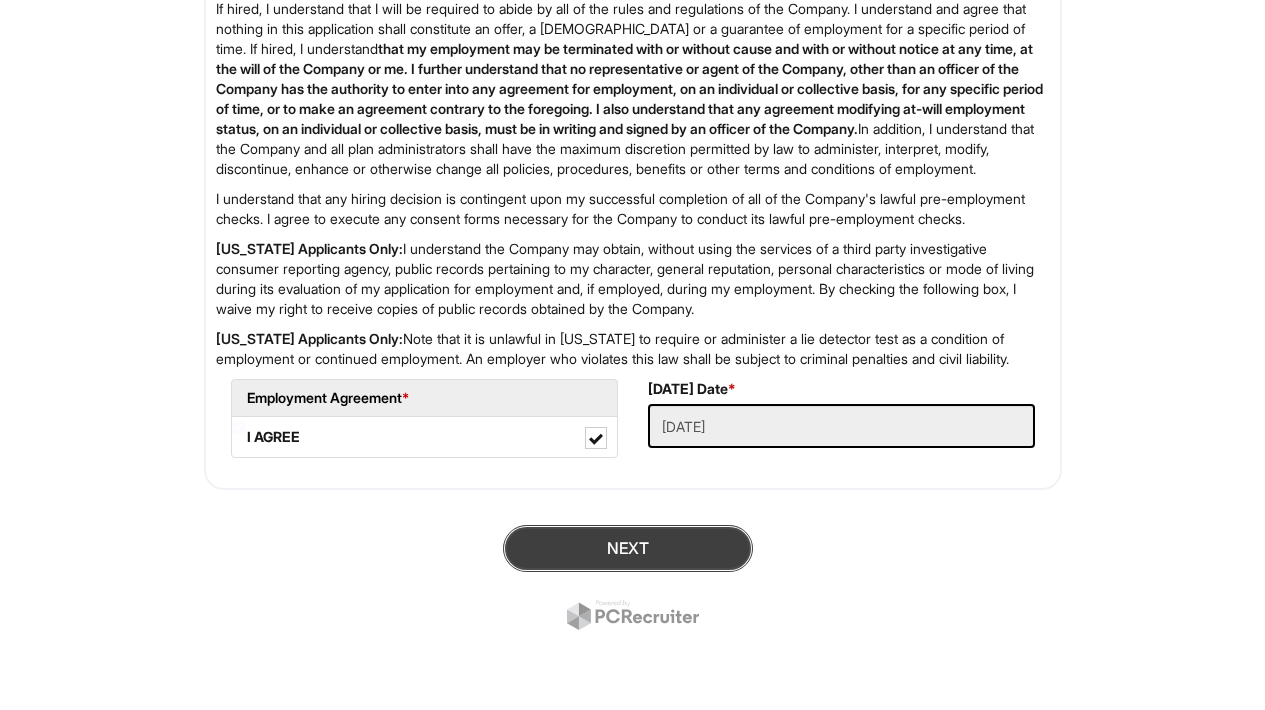 click on "Next" at bounding box center [628, 548] 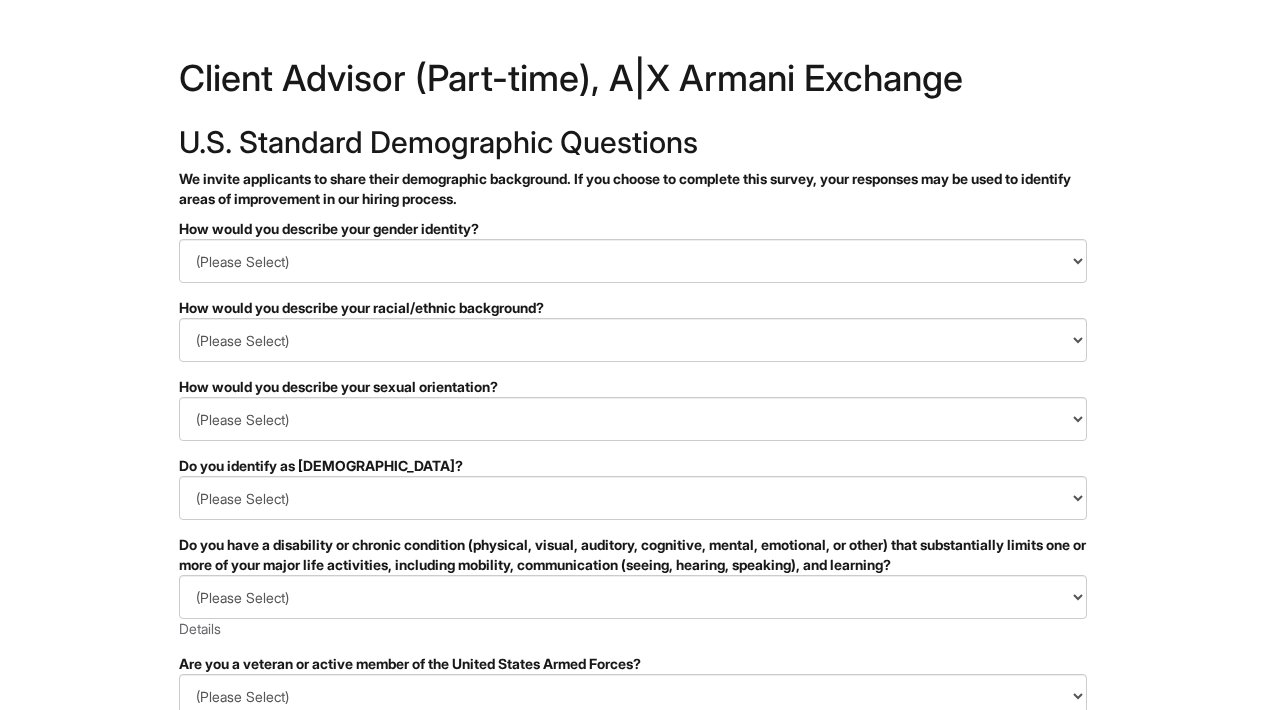 scroll, scrollTop: 0, scrollLeft: 0, axis: both 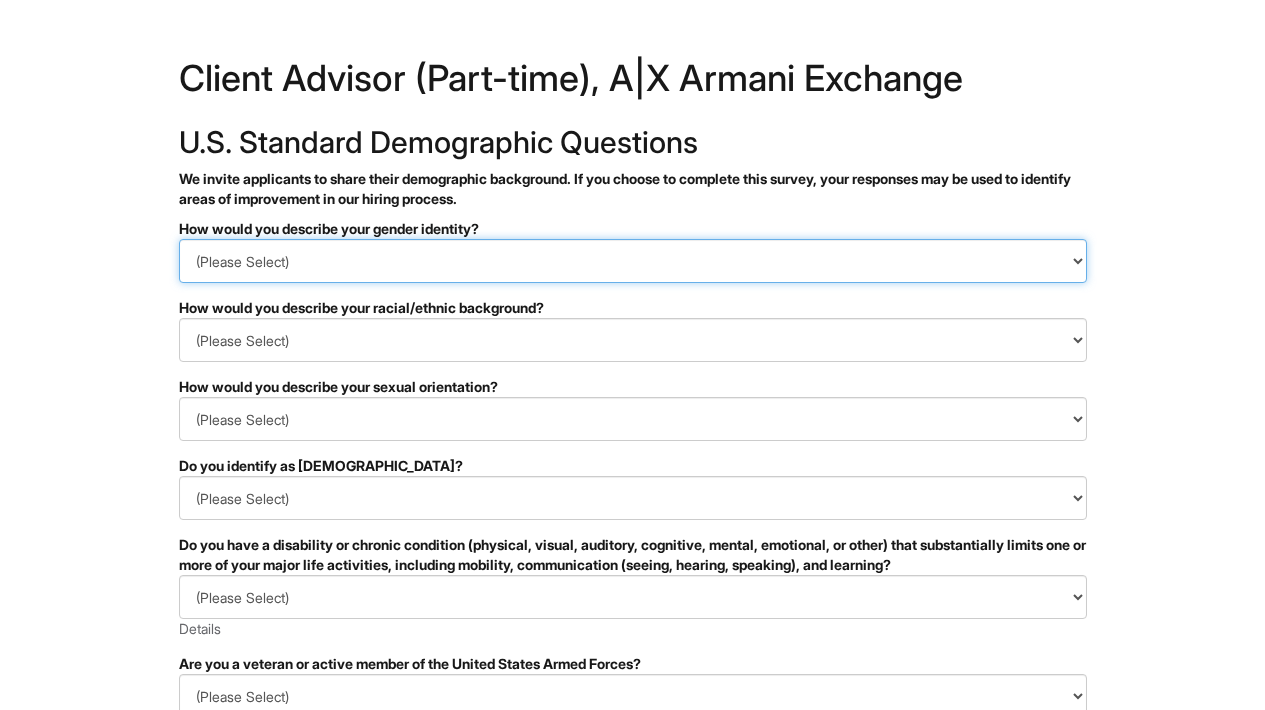 click on "(Please Select) Man Woman [DEMOGRAPHIC_DATA] I prefer to self-describe I don't wish to answer" at bounding box center [633, 261] 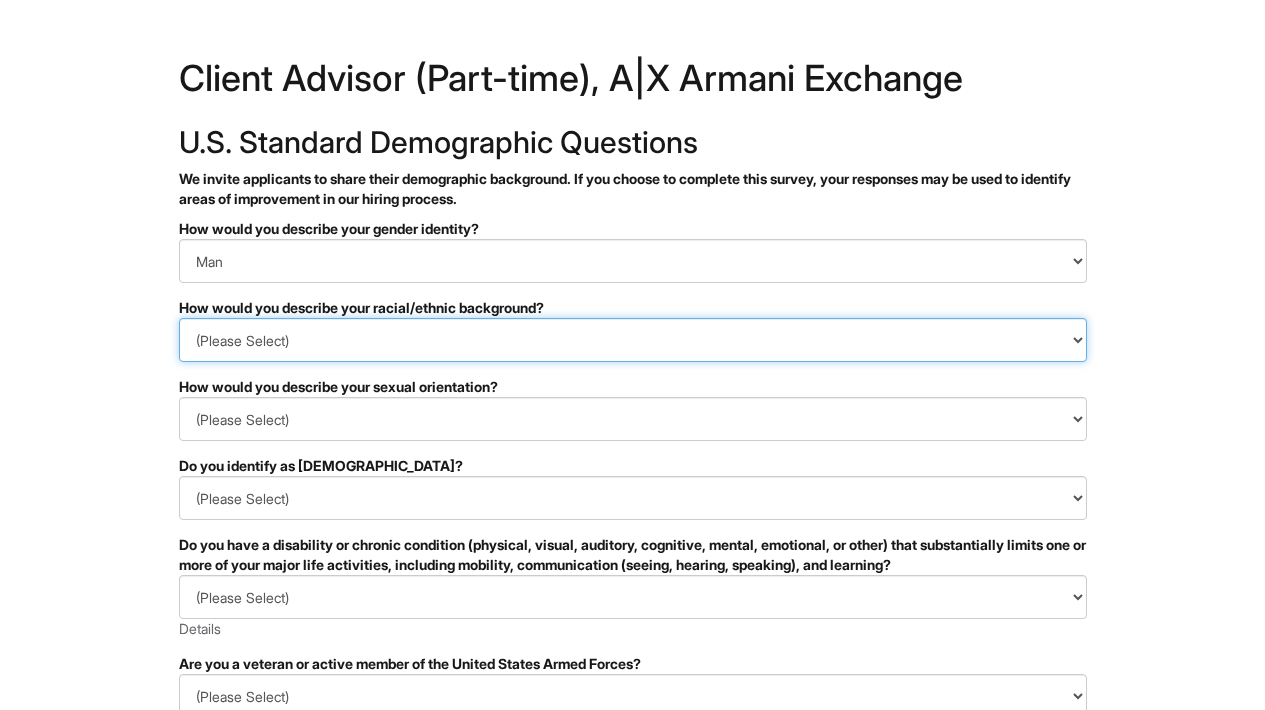 click on "(Please Select) [DEMOGRAPHIC_DATA] or of [DEMOGRAPHIC_DATA] descent    [DEMOGRAPHIC_DATA]    Hispanic, [DEMOGRAPHIC_DATA] or of [DEMOGRAPHIC_DATA] Origin    Indigenous, [DEMOGRAPHIC_DATA] or [US_STATE][DEMOGRAPHIC_DATA]    Middle Eastern or [DEMOGRAPHIC_DATA] or [DEMOGRAPHIC_DATA]    [DEMOGRAPHIC_DATA]    Southeast Asian    White or [DEMOGRAPHIC_DATA]    I prefer to self-describe    I don't wish to answer" at bounding box center [633, 340] 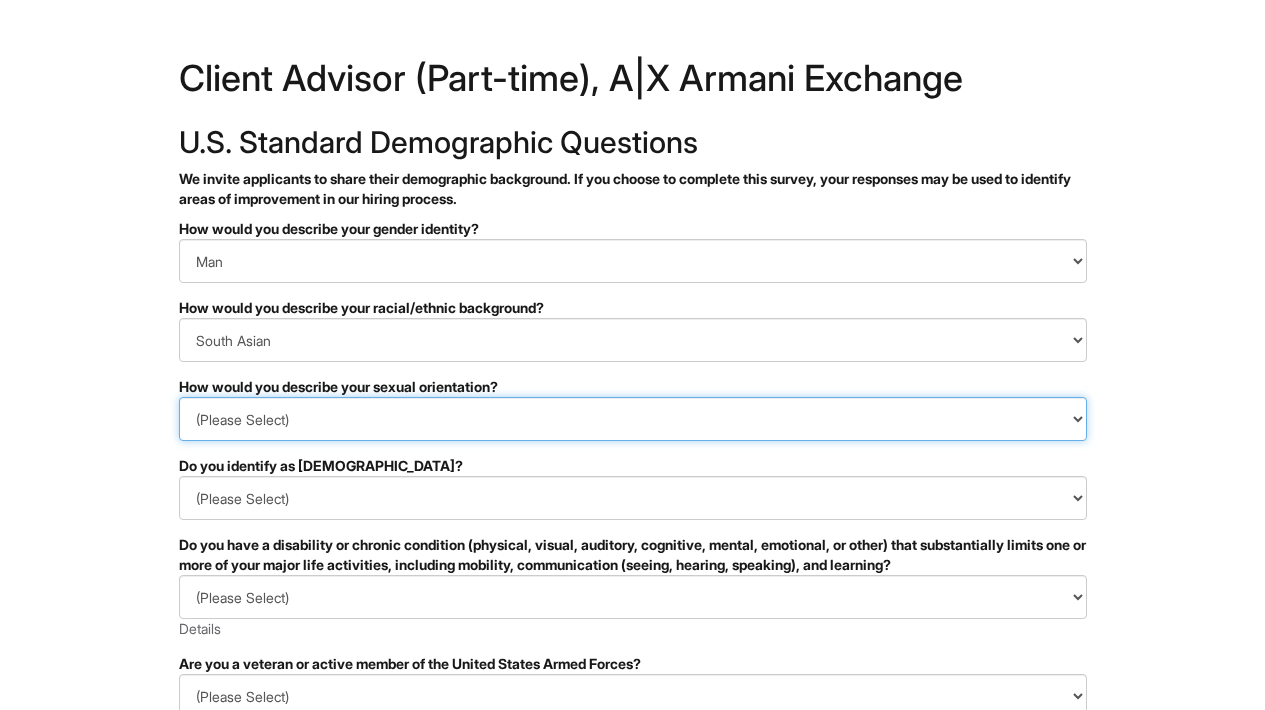 click on "(Please Select) [DEMOGRAPHIC_DATA] [DEMOGRAPHIC_DATA] and/or [DEMOGRAPHIC_DATA] [DEMOGRAPHIC_DATA] [DEMOGRAPHIC_DATA] [DEMOGRAPHIC_DATA] [DEMOGRAPHIC_DATA] I prefer to self-describe I don't wish to answer" at bounding box center [633, 419] 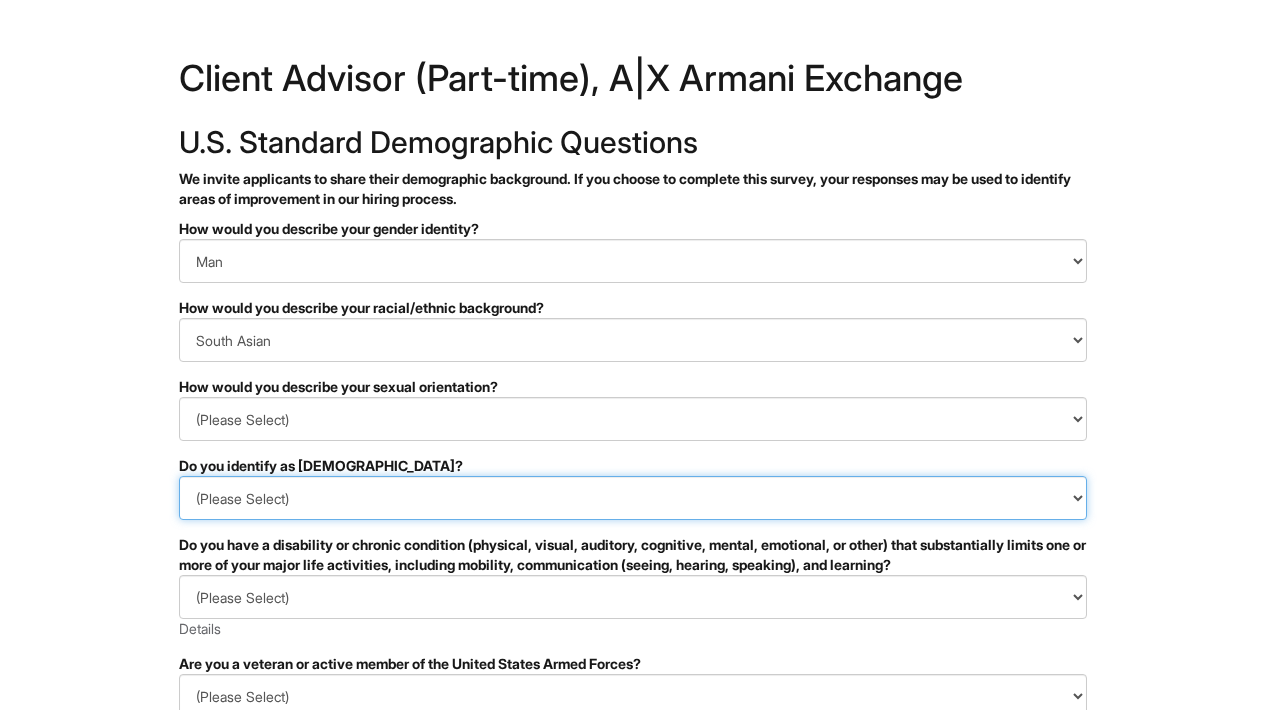 click on "(Please Select) Yes No I prefer to self-describe I don't wish to answer" at bounding box center [633, 498] 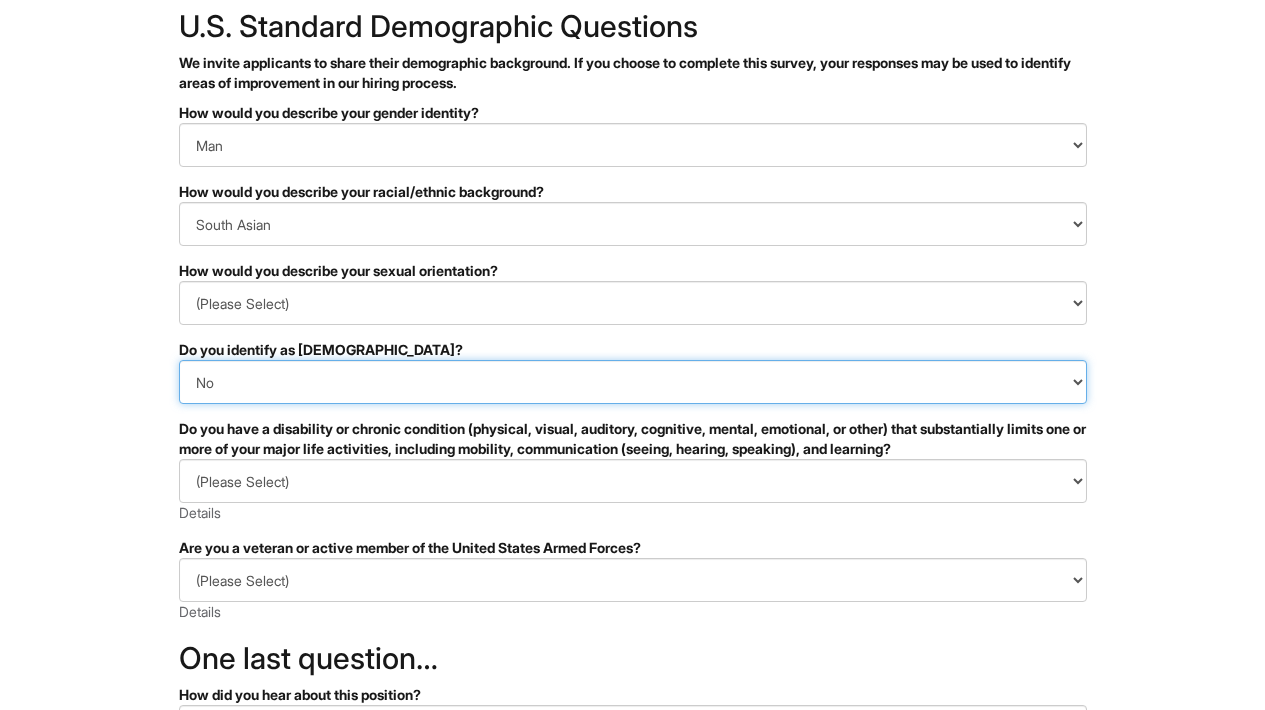 scroll, scrollTop: 132, scrollLeft: 0, axis: vertical 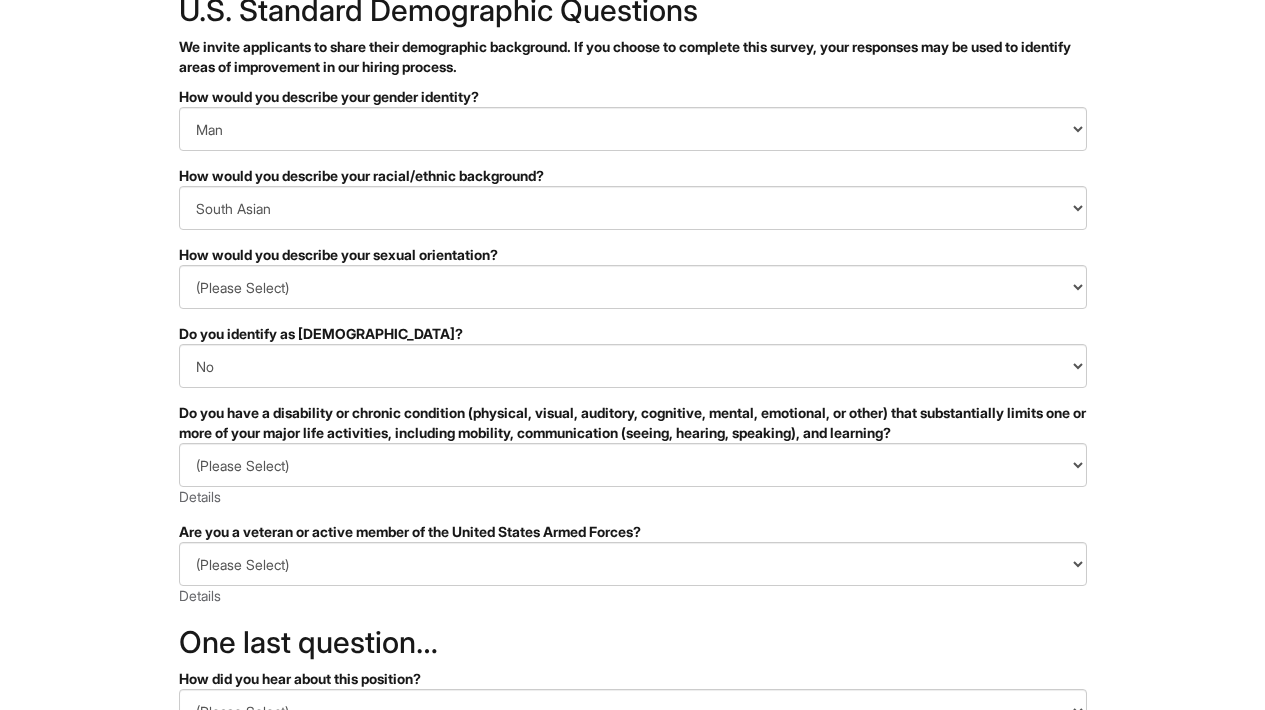 click on "(Please Select) YES, I HAVE A DISABILITY (or previously had a disability) NO, I DON'T HAVE A DISABILITY I DON'T WISH TO ANSWER Details" at bounding box center (633, 475) 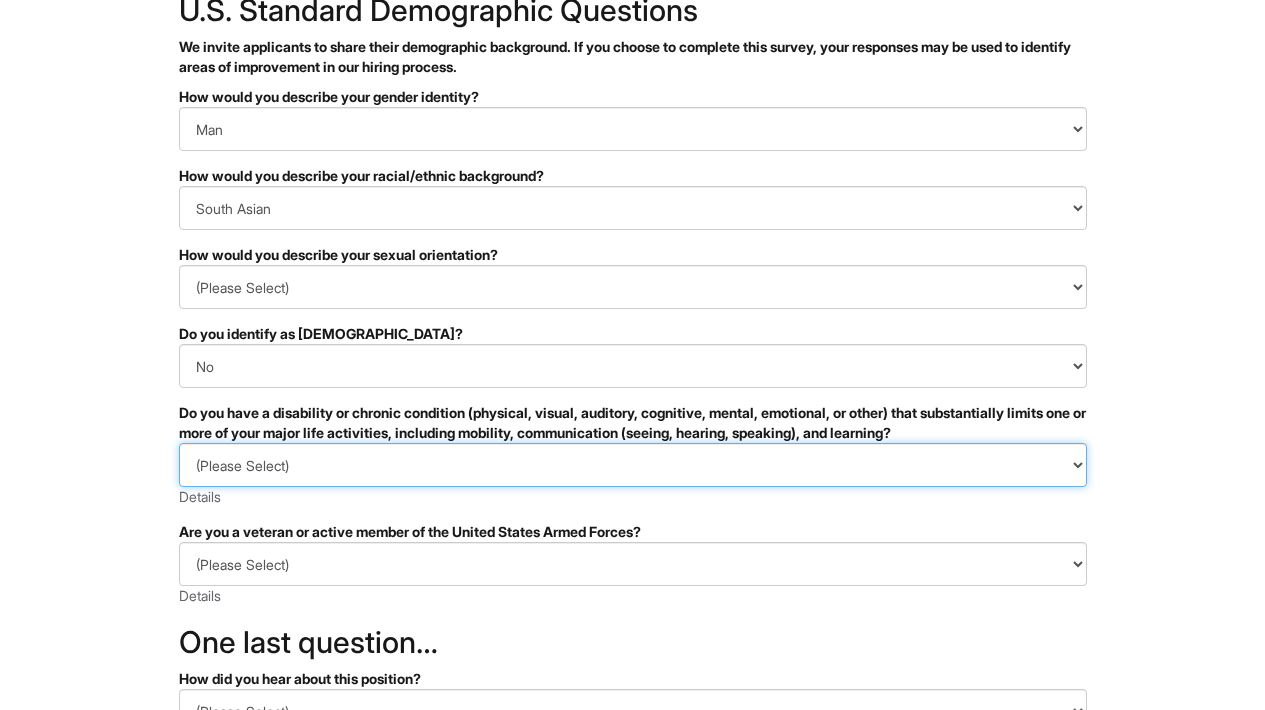 click on "(Please Select) YES, I HAVE A DISABILITY (or previously had a disability) NO, I DON'T HAVE A DISABILITY I DON'T WISH TO ANSWER" at bounding box center [633, 465] 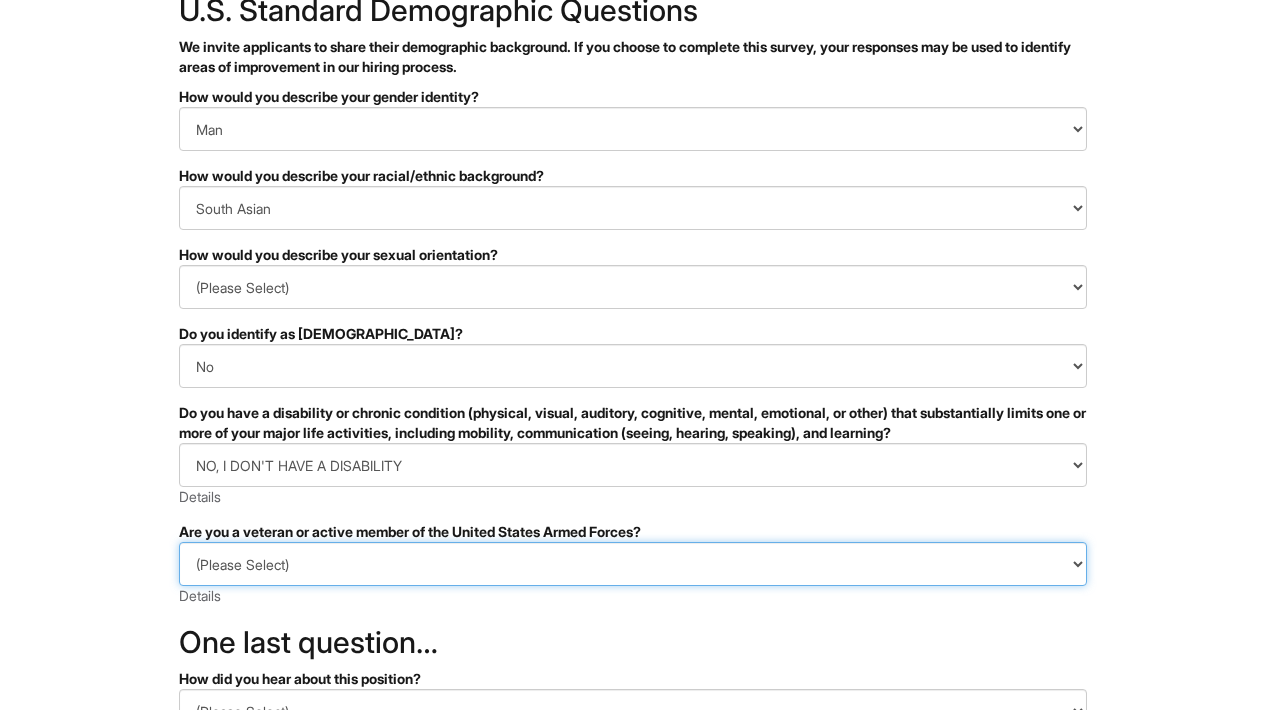 click on "(Please Select) I IDENTIFY AS ONE OR MORE OF THE CLASSIFICATIONS OF PROTECTED VETERANS LISTED I AM NOT A PROTECTED VETERAN I PREFER NOT TO ANSWER" at bounding box center (633, 564) 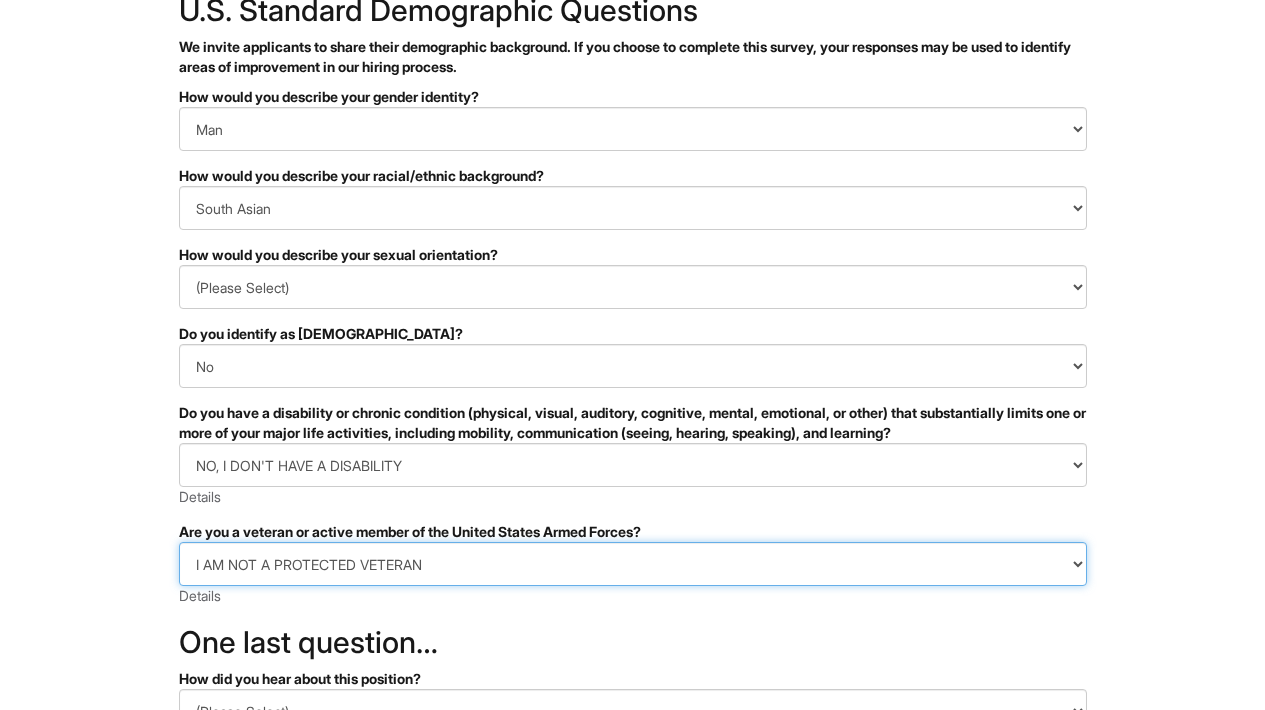 scroll, scrollTop: 416, scrollLeft: 0, axis: vertical 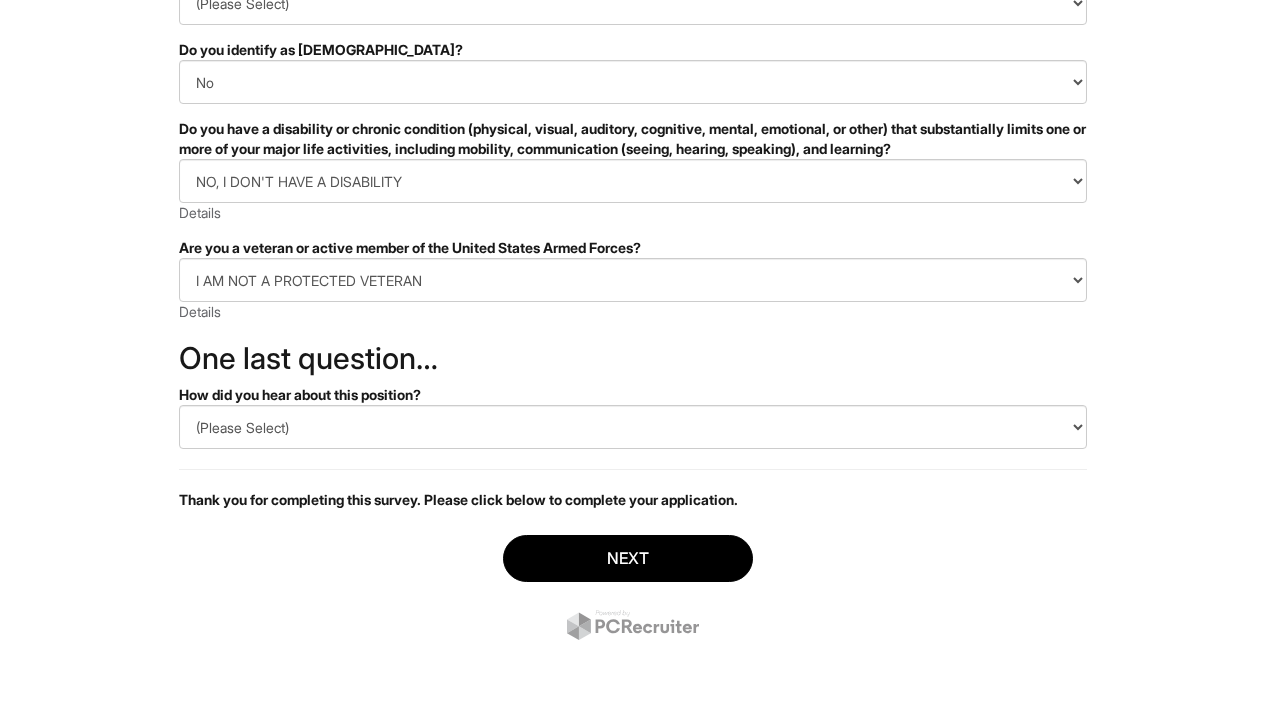 click on "PLEASE COMPLETE ALL REQUIRED FIELDS How would you describe your gender identity? (Please Select) Man Woman [DEMOGRAPHIC_DATA] I prefer to self-describe I don't wish to answer How would you describe your racial/ethnic background? (Please Select) [DEMOGRAPHIC_DATA] or of [DEMOGRAPHIC_DATA] descent    [DEMOGRAPHIC_DATA]    Hispanic, Latinx or of Spanish Origin    Indigenous, [DEMOGRAPHIC_DATA] or [US_STATE][DEMOGRAPHIC_DATA]    Middle Eastern or North [DEMOGRAPHIC_DATA] Hawaiian or Pacific Islander    [DEMOGRAPHIC_DATA]    Southeast Asian    White or [DEMOGRAPHIC_DATA]    I prefer to self-describe    I don't wish to answer How would you describe your sexual orientation? (Please Select) [DEMOGRAPHIC_DATA] [DEMOGRAPHIC_DATA] and/or [DEMOGRAPHIC_DATA] [DEMOGRAPHIC_DATA] [DEMOGRAPHIC_DATA] [DEMOGRAPHIC_DATA] [DEMOGRAPHIC_DATA] I prefer to self-describe I don't wish to answer Do you identify as [DEMOGRAPHIC_DATA]? (Please Select) Yes No I prefer to self-describe I don't wish to answer (Please Select) YES, I HAVE A DISABILITY (or previously had a disability) NO, I DON'T HAVE A DISABILITY I DON'T WISH TO ANSWER Details (Please Select) I AM NOT A PROTECTED VETERAN Details" at bounding box center [633, 231] 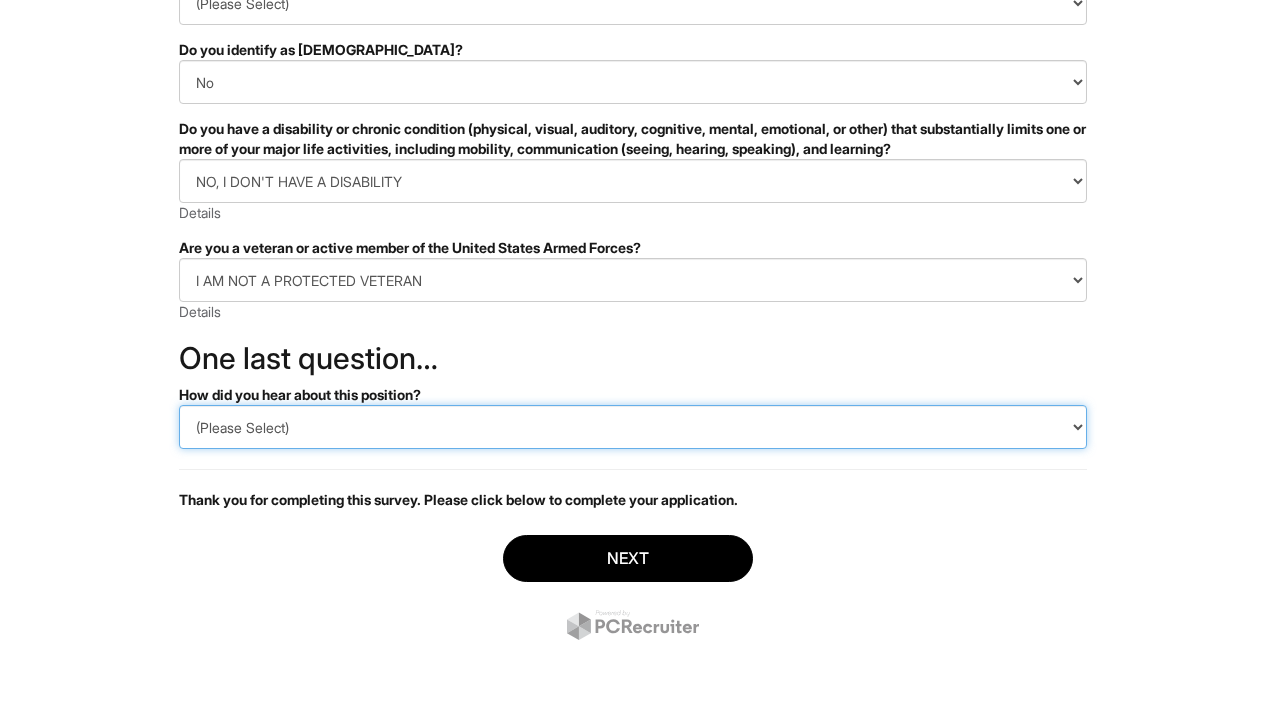 click on "(Please Select) CareerBuilder Indeed LinkedIn Monster Referral Other" at bounding box center [633, 427] 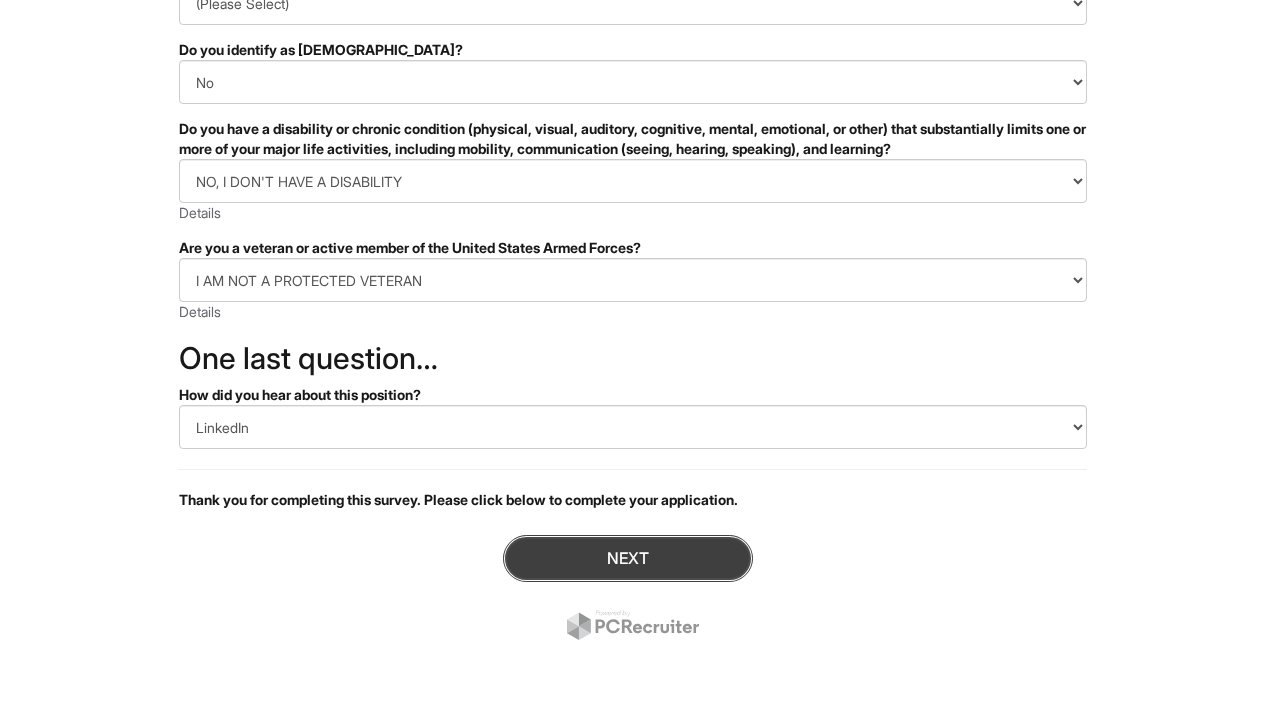 click on "Next" at bounding box center (628, 558) 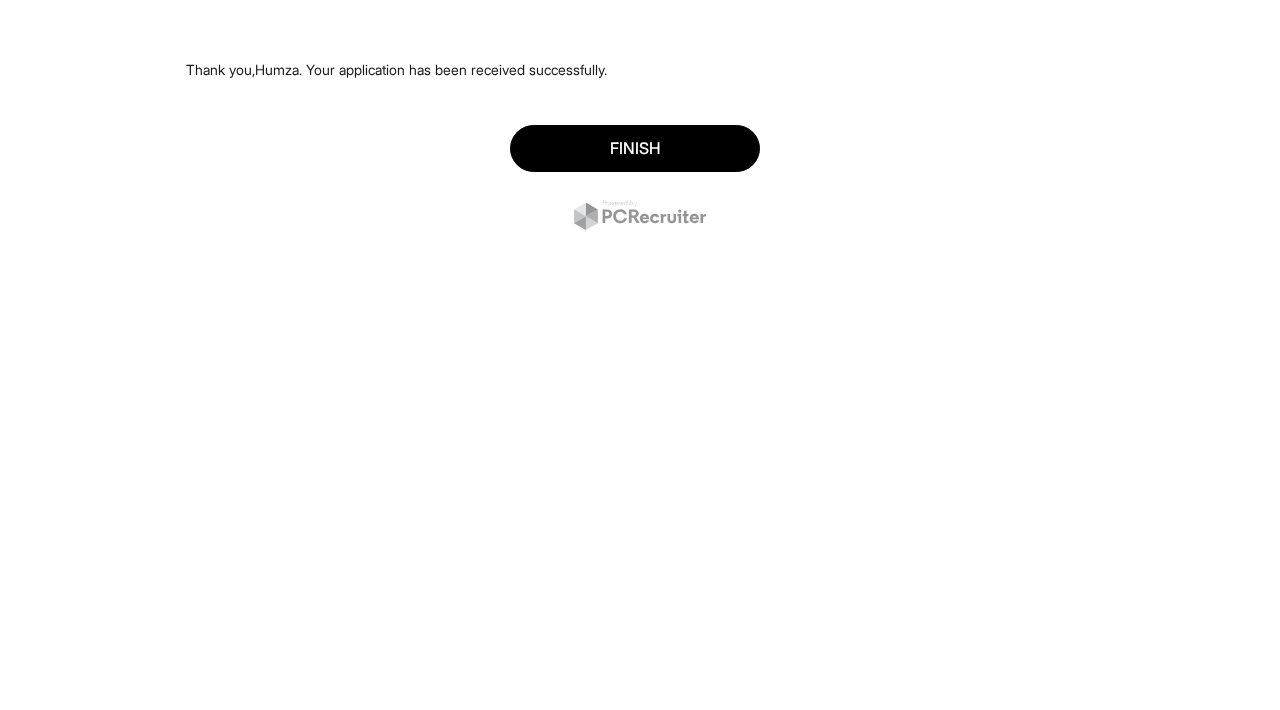 scroll, scrollTop: 0, scrollLeft: 0, axis: both 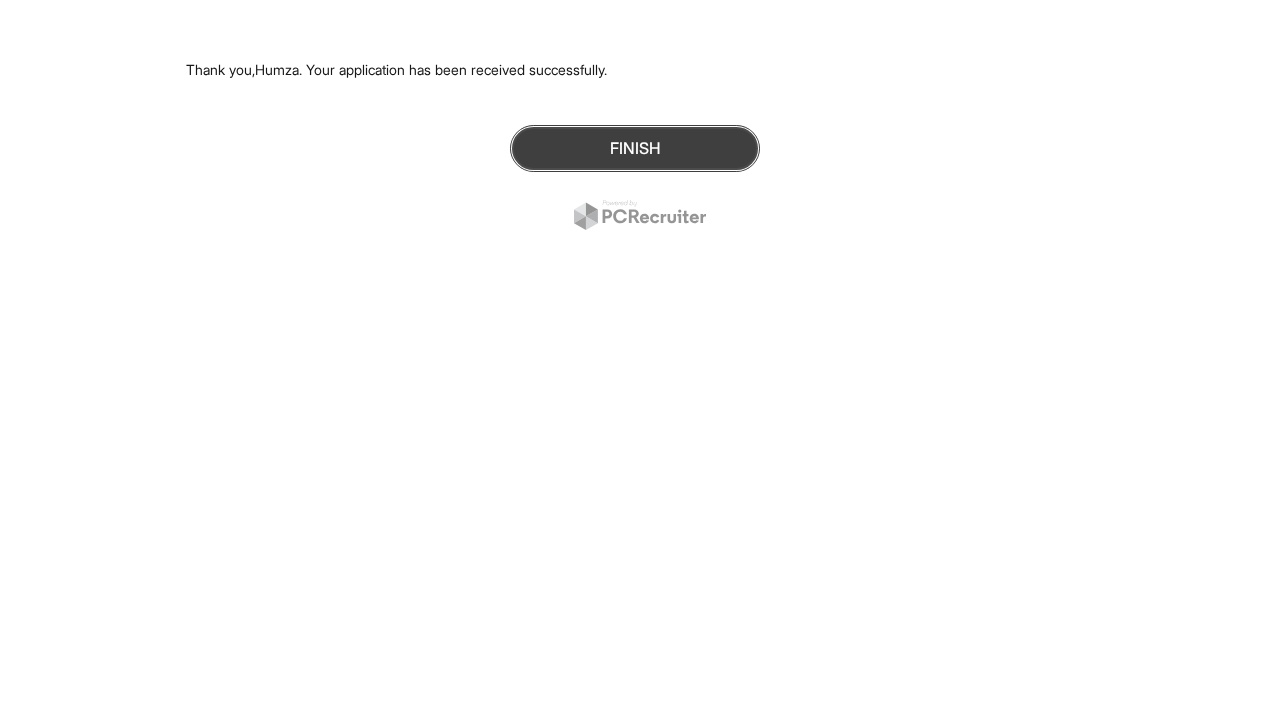 click on "Finish" at bounding box center (635, 148) 